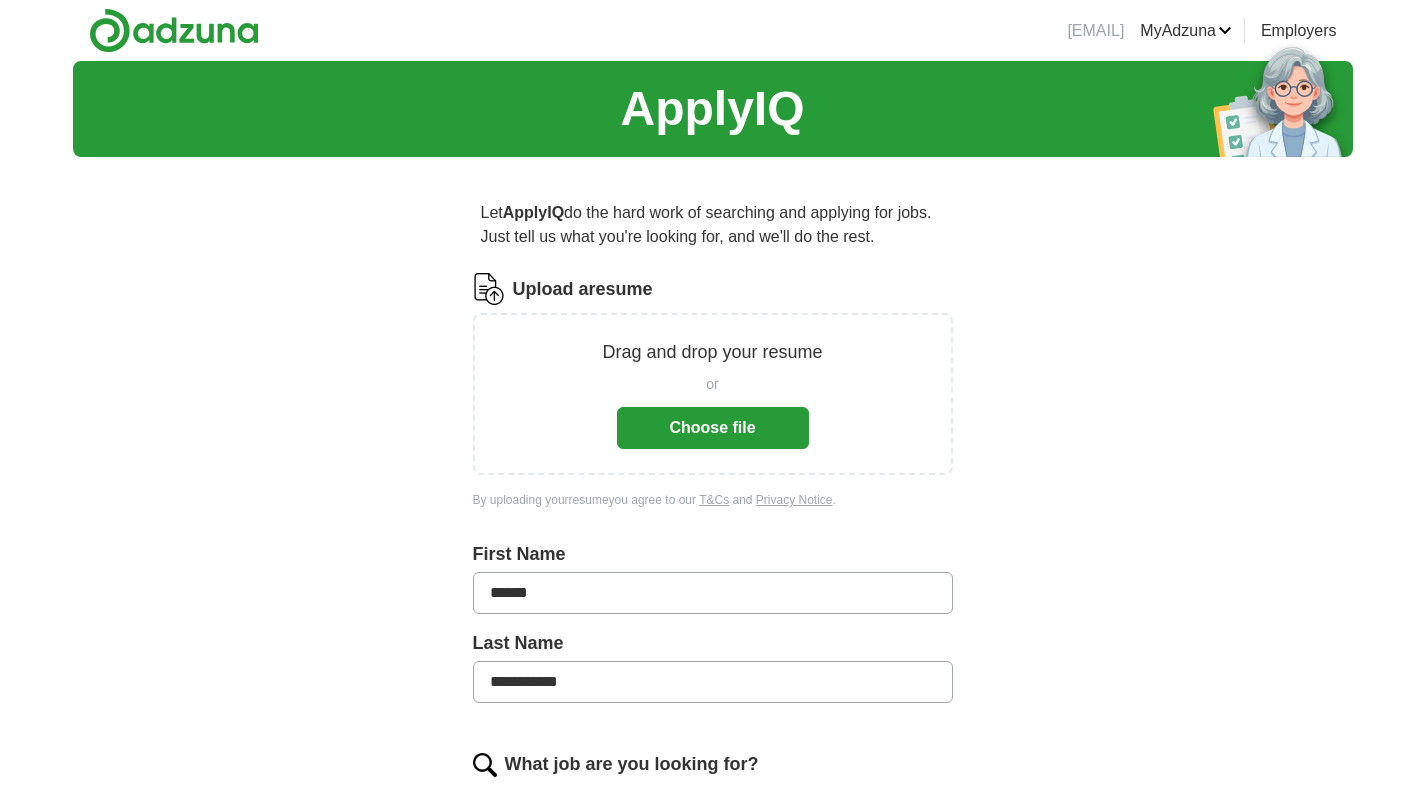 scroll, scrollTop: 0, scrollLeft: 0, axis: both 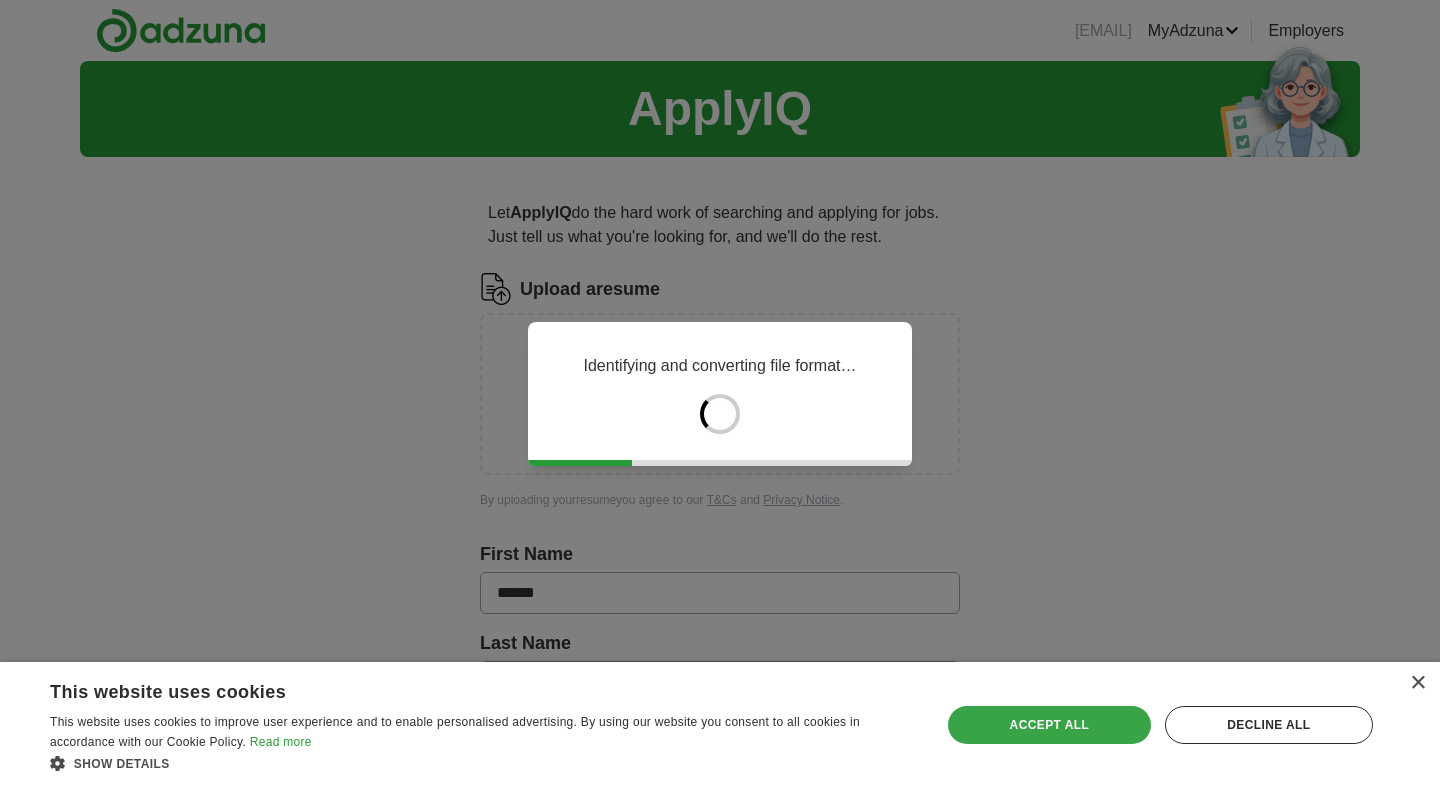 click on "Accept all" at bounding box center (1049, 725) 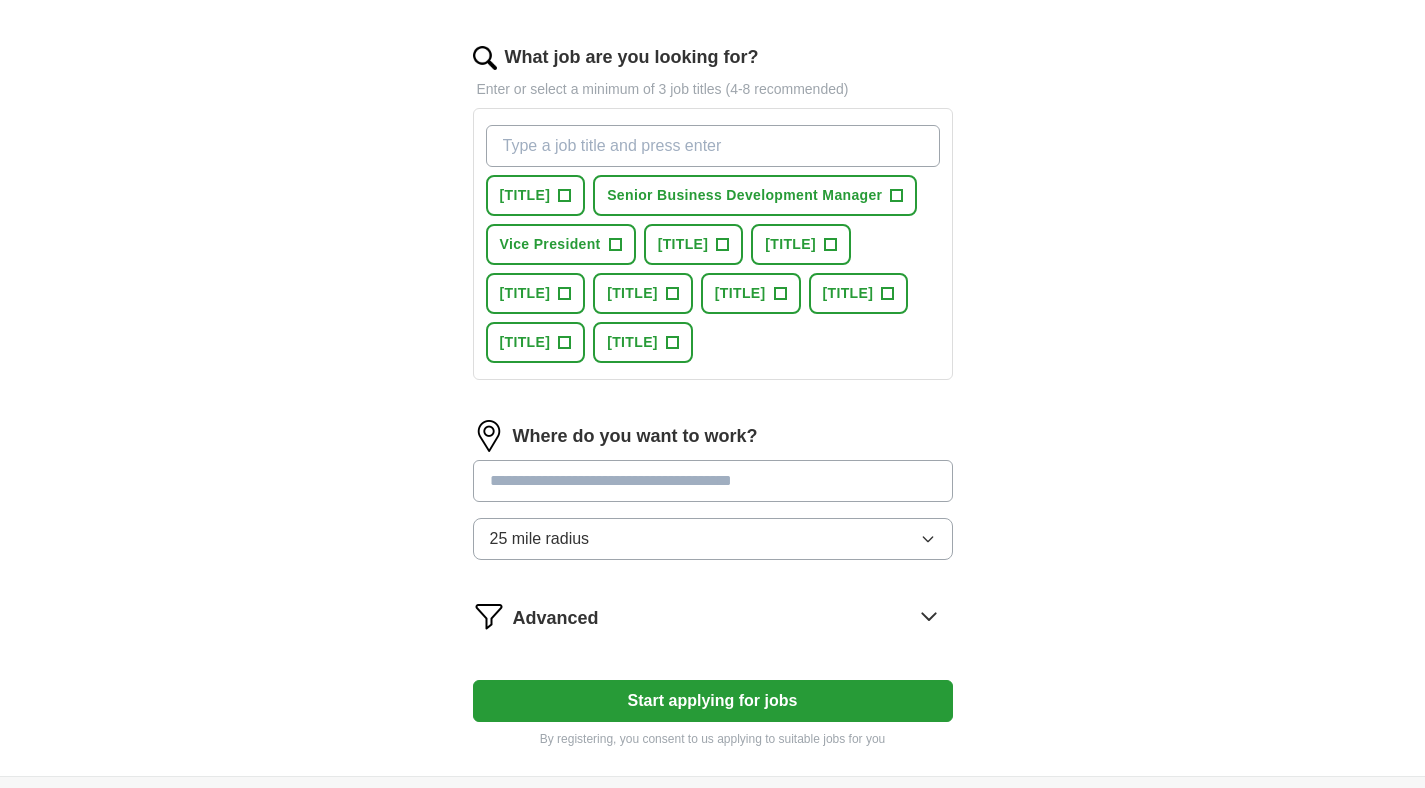 scroll, scrollTop: 630, scrollLeft: 0, axis: vertical 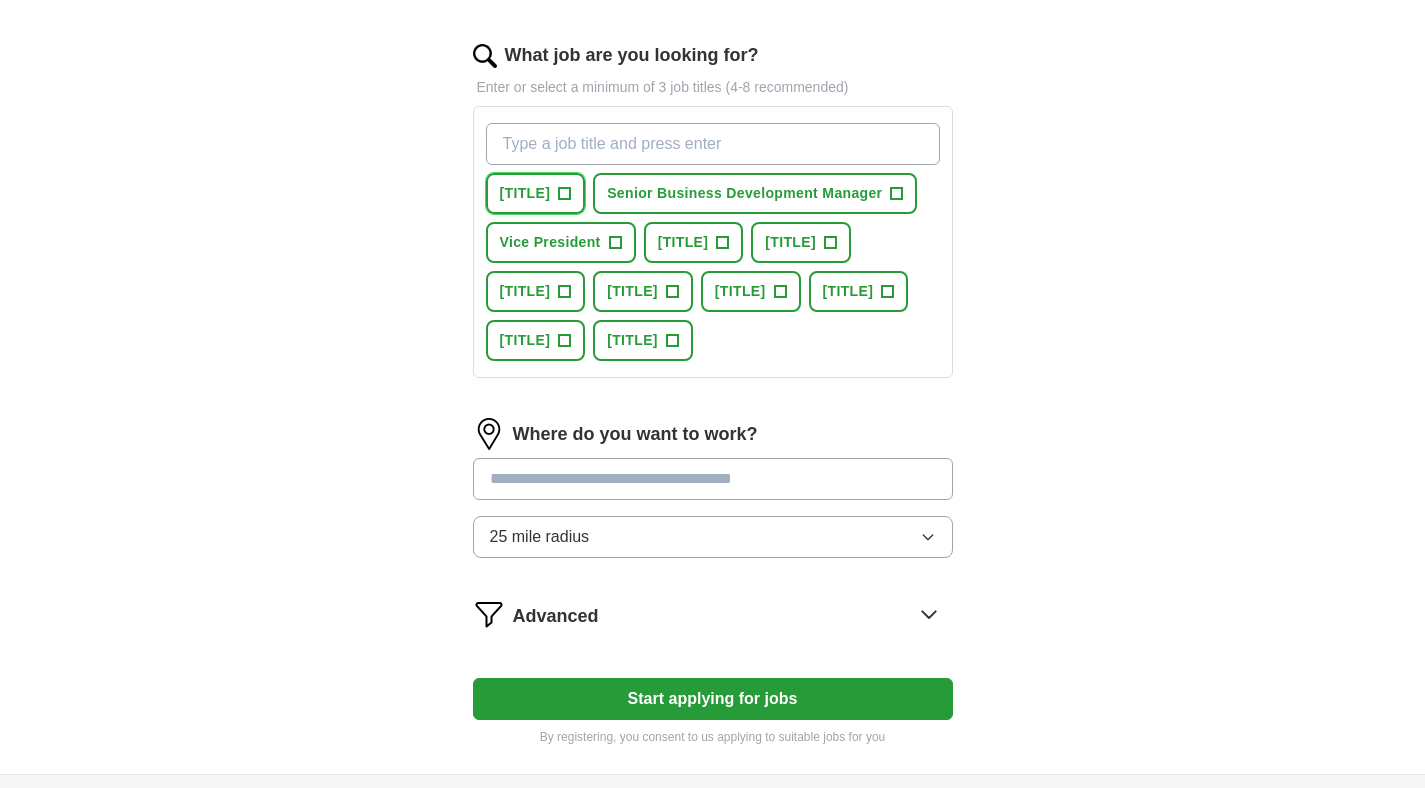 click on "[TITLE]" at bounding box center [525, 193] 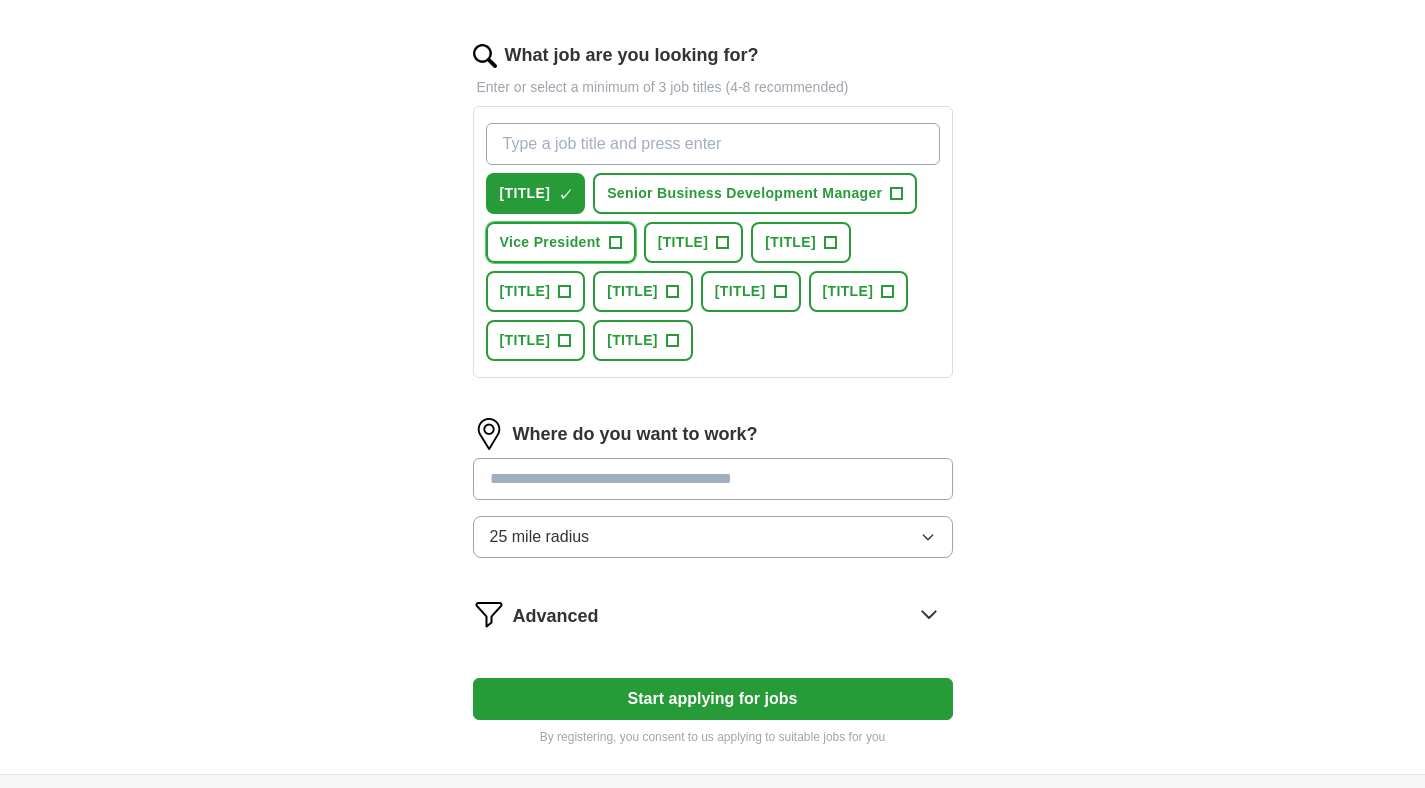 click on "Vice President" at bounding box center (550, 242) 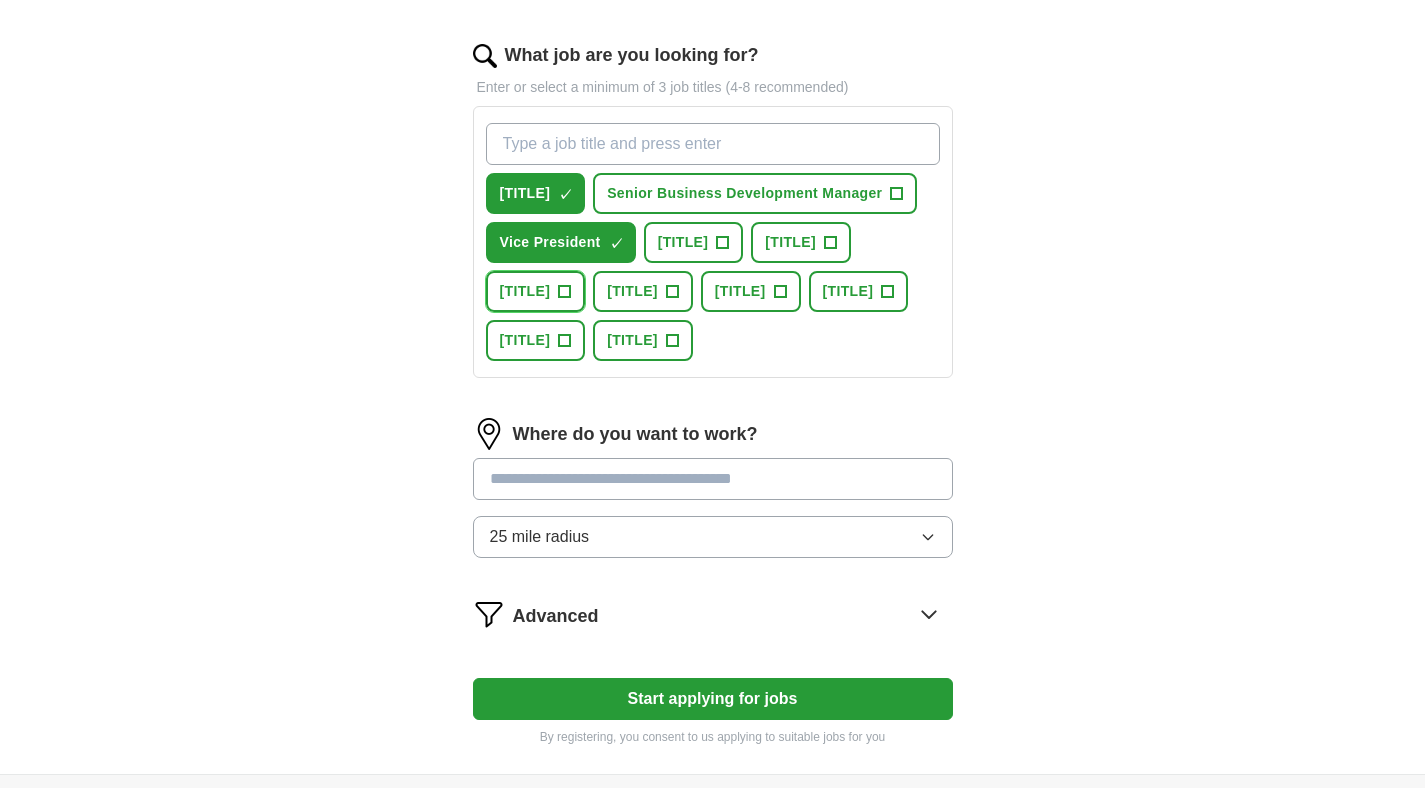 click on "[TITLE]" at bounding box center [525, 291] 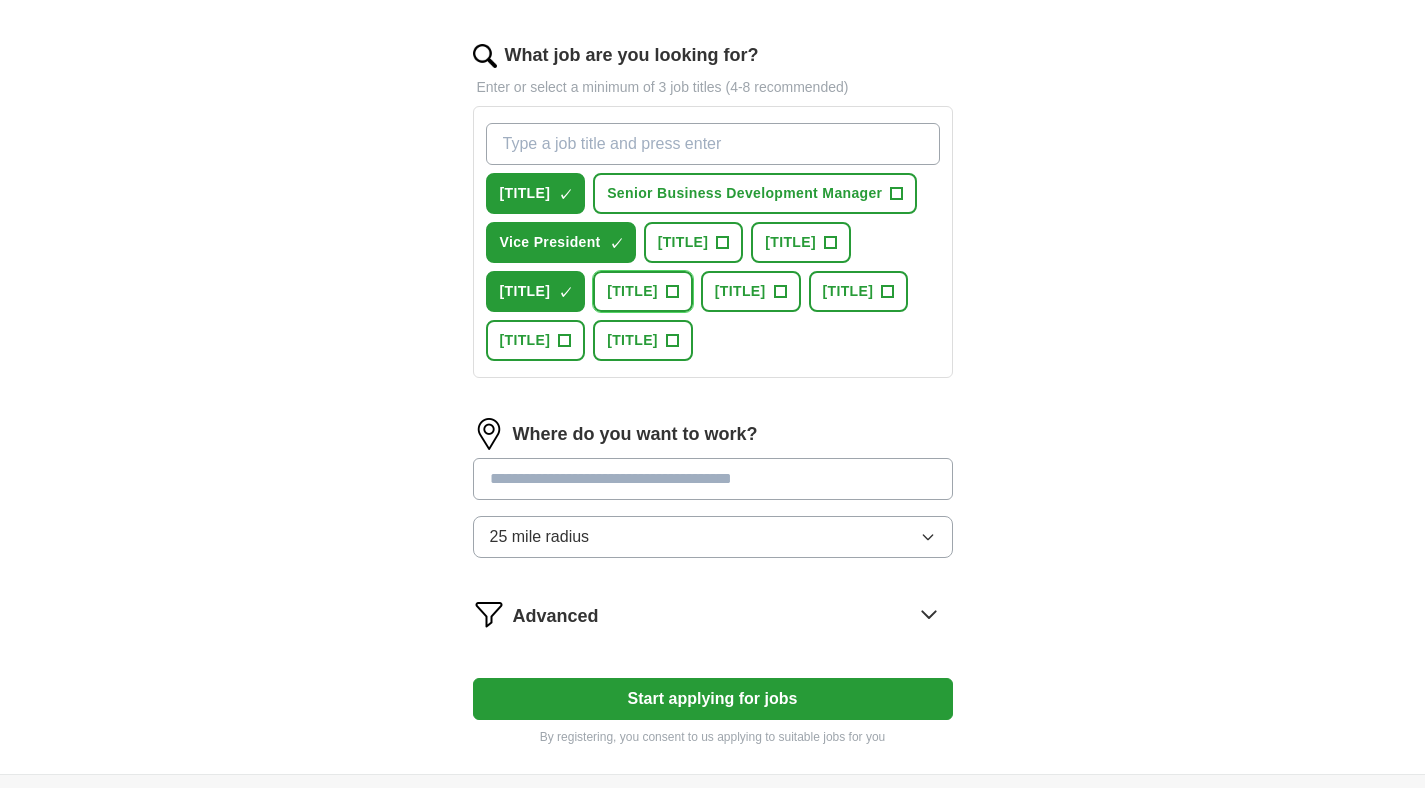 click on "[TITLE]" at bounding box center (632, 291) 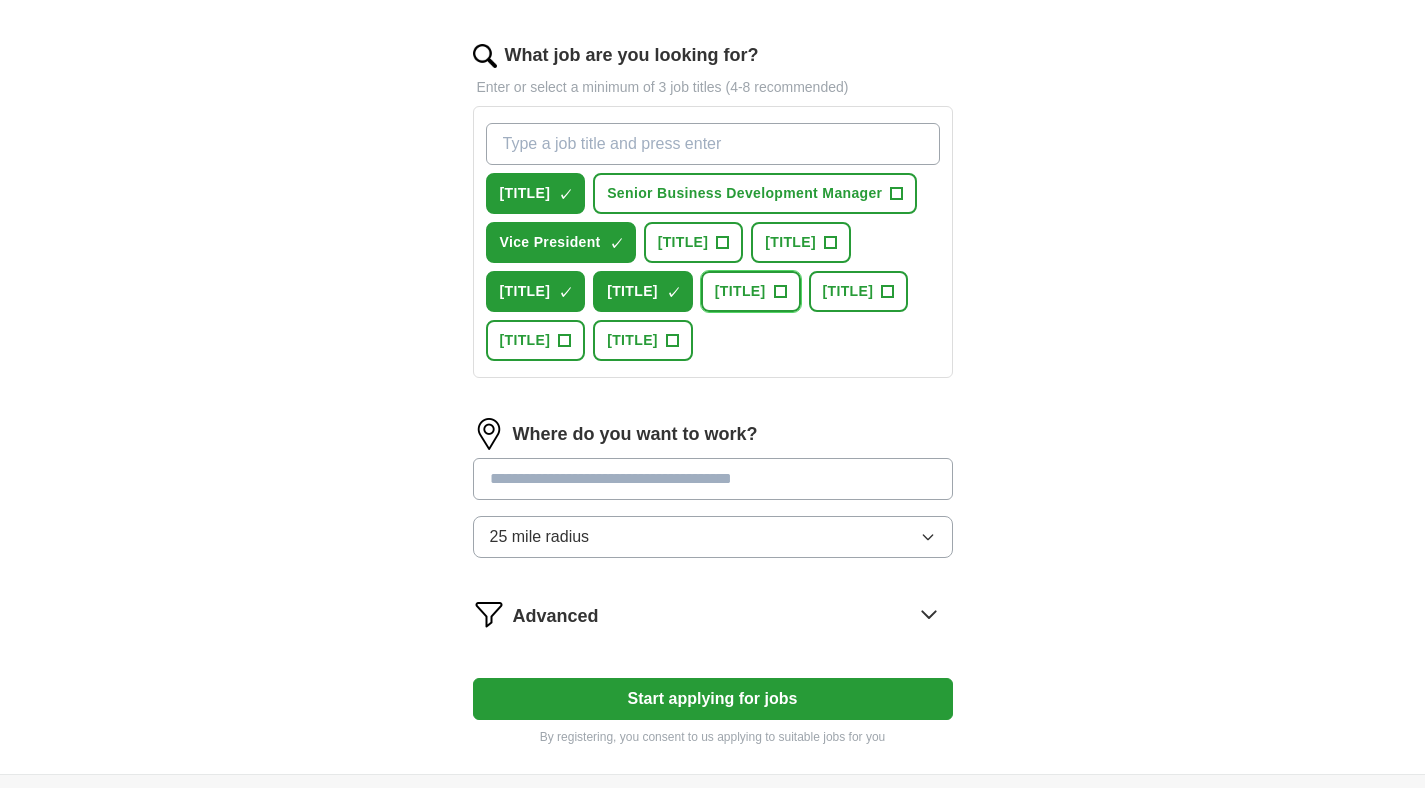 click on "[TITLE]" at bounding box center [740, 291] 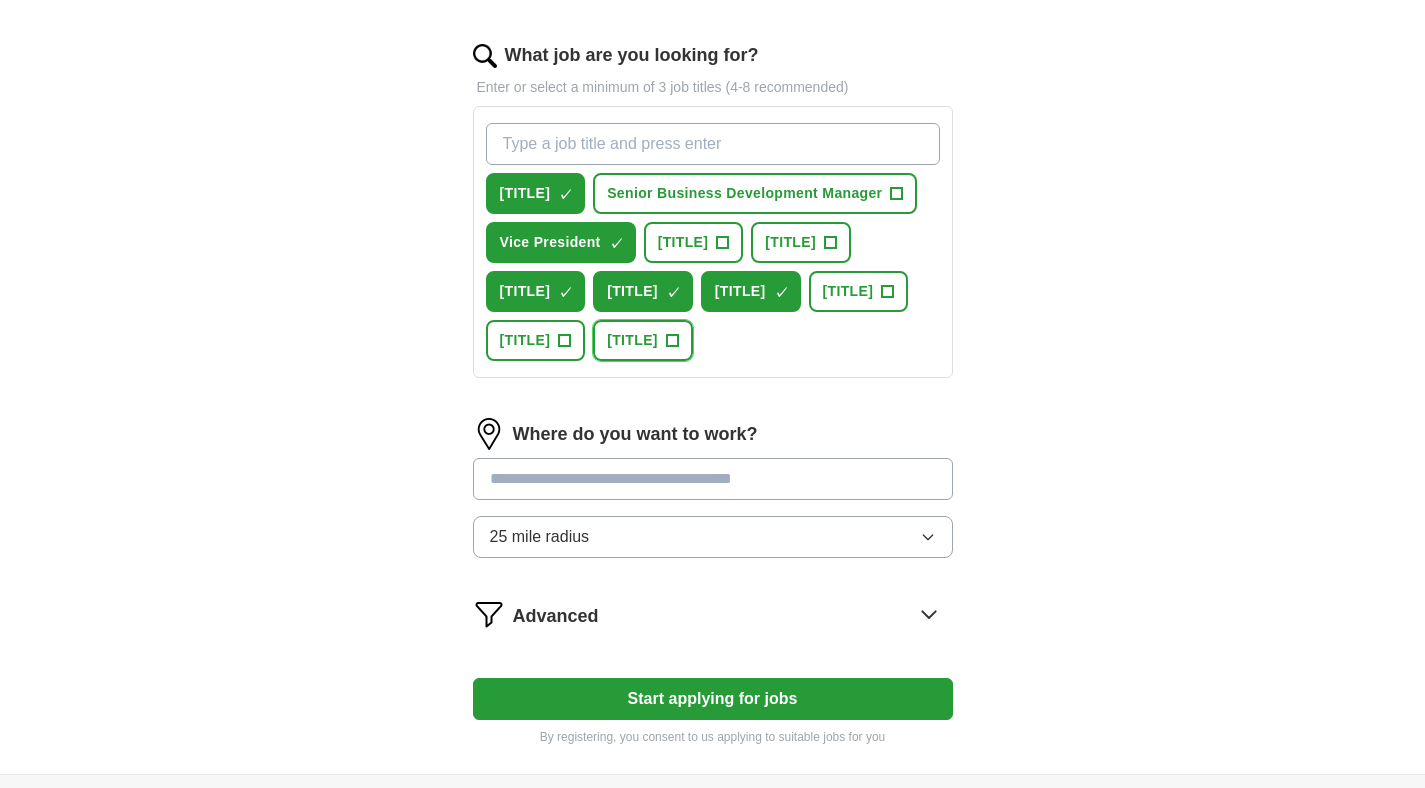 click on "[TITLE]" at bounding box center (632, 340) 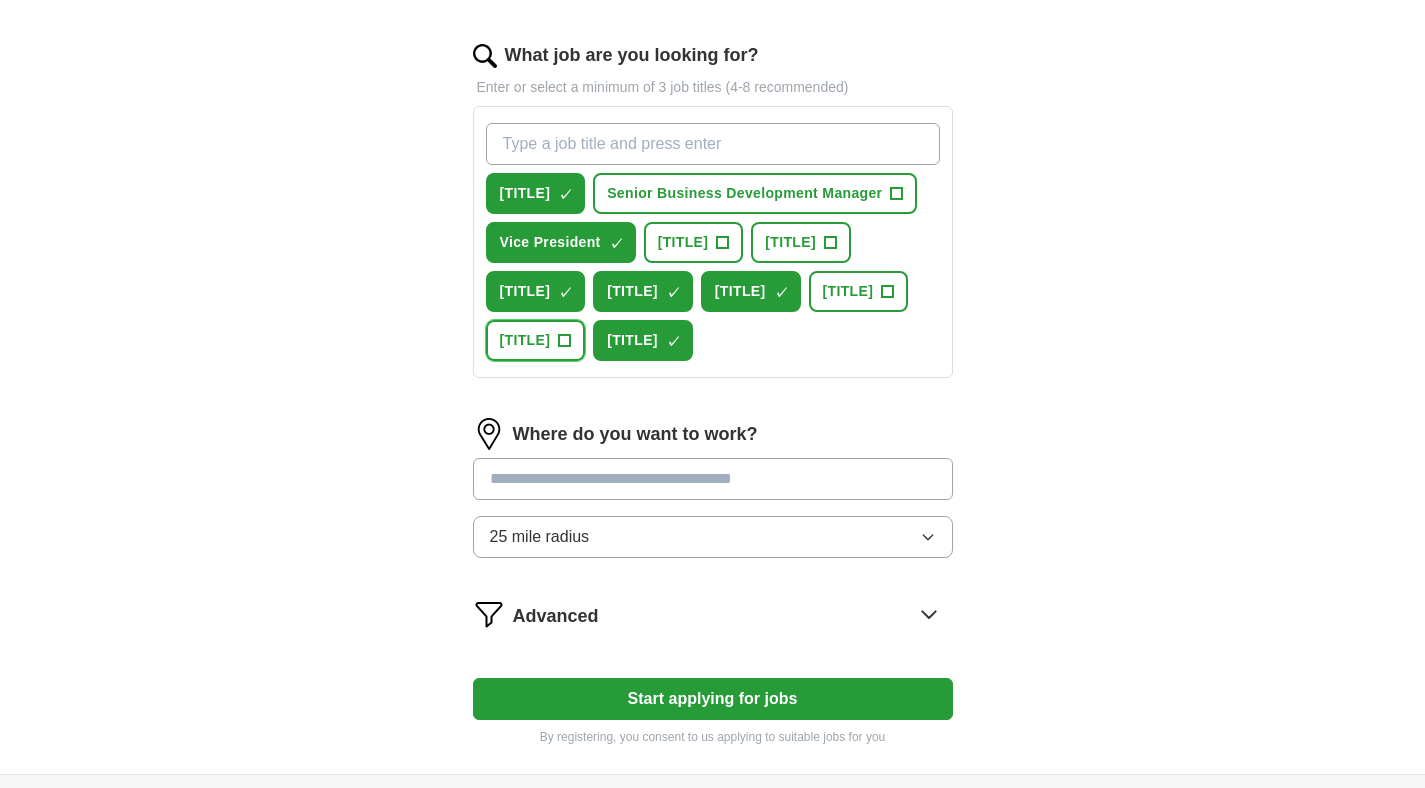 click on "[TITLE]" at bounding box center [525, 340] 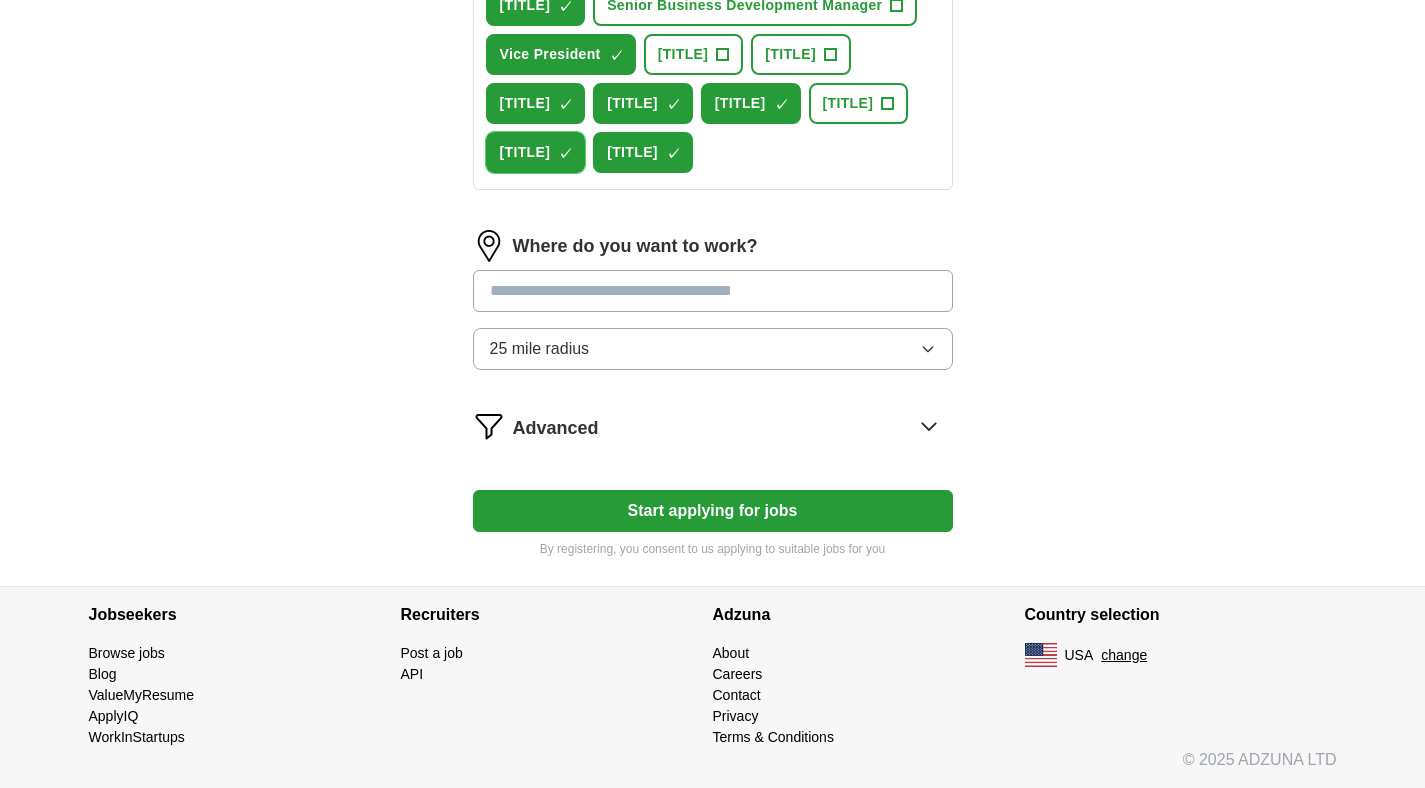 scroll, scrollTop: 1003, scrollLeft: 0, axis: vertical 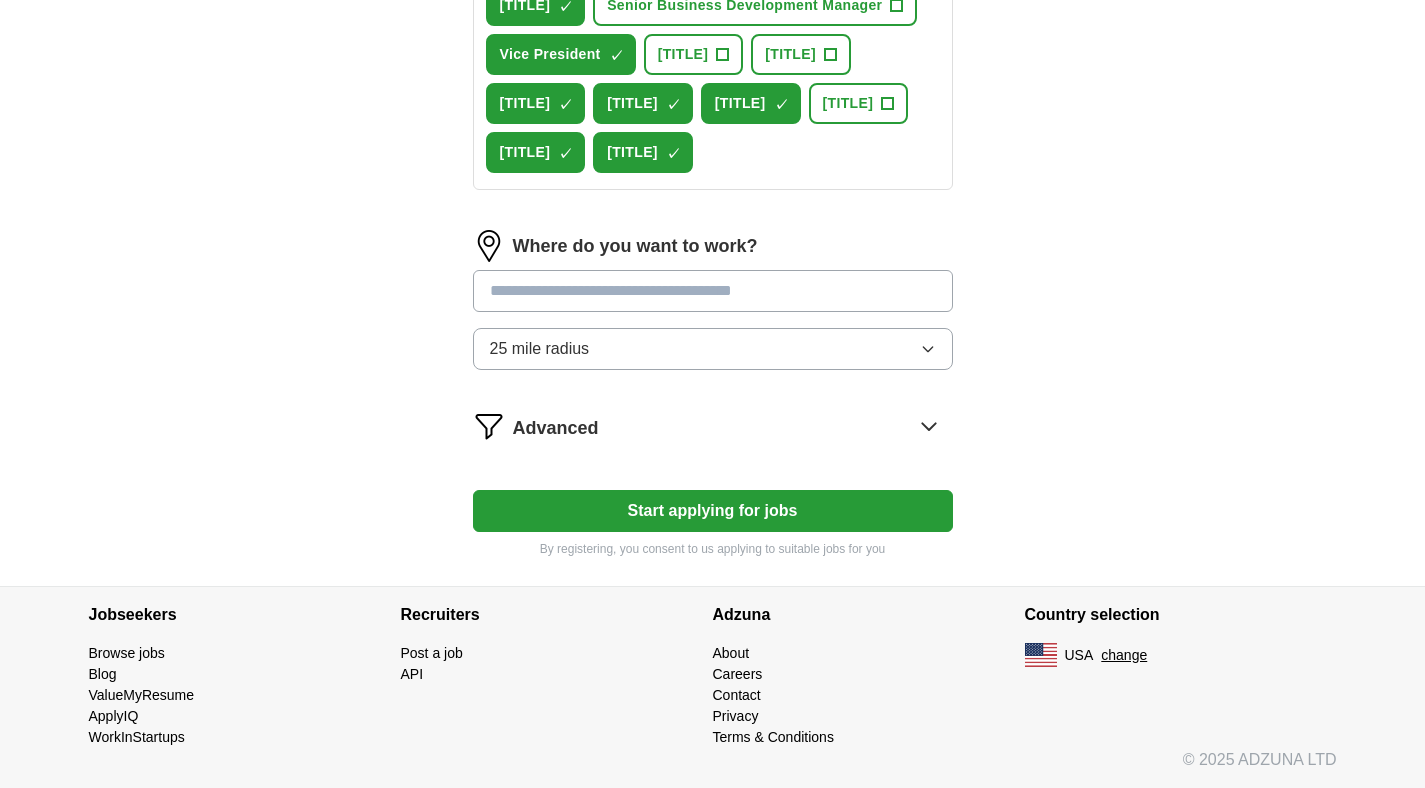 click at bounding box center [713, 291] 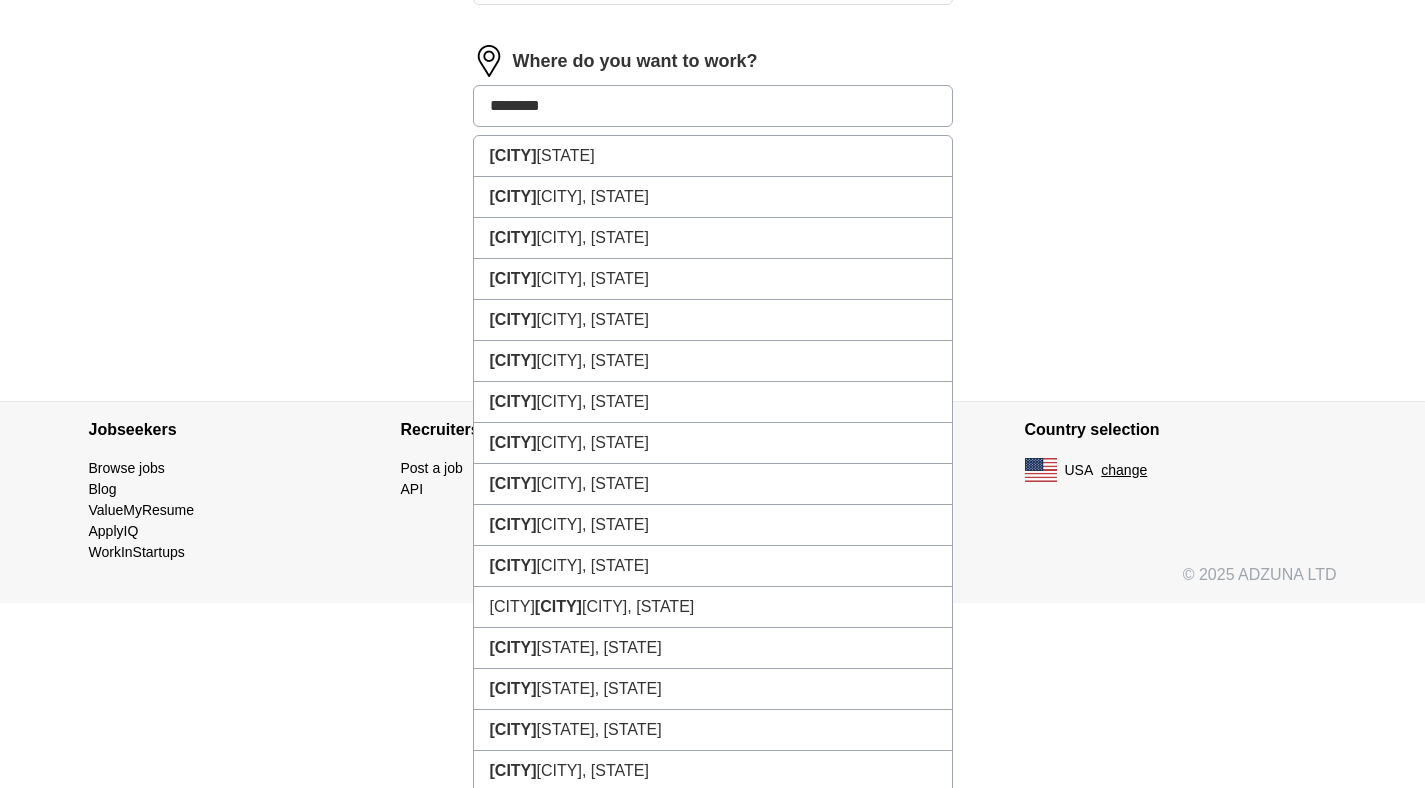 type on "*********" 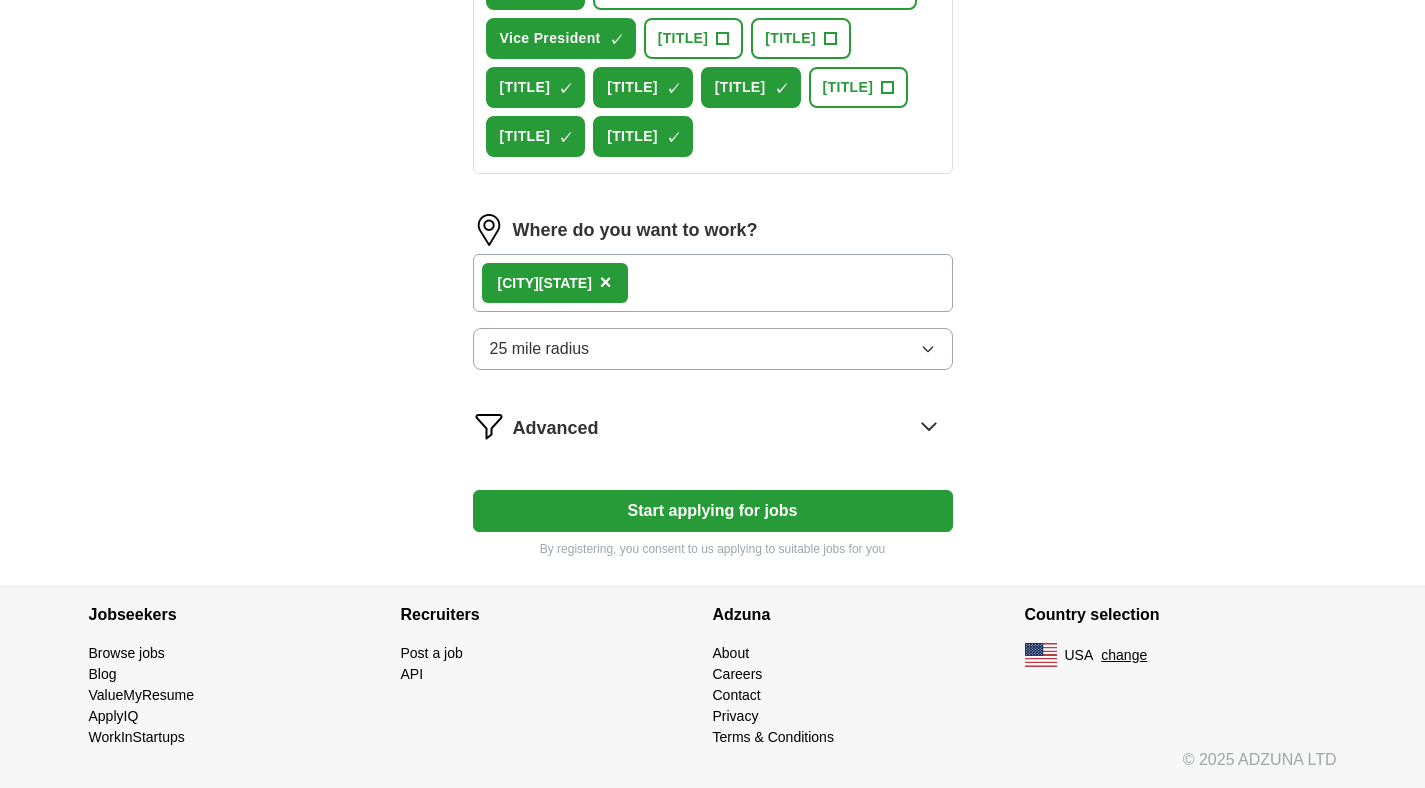 scroll, scrollTop: 1128, scrollLeft: 0, axis: vertical 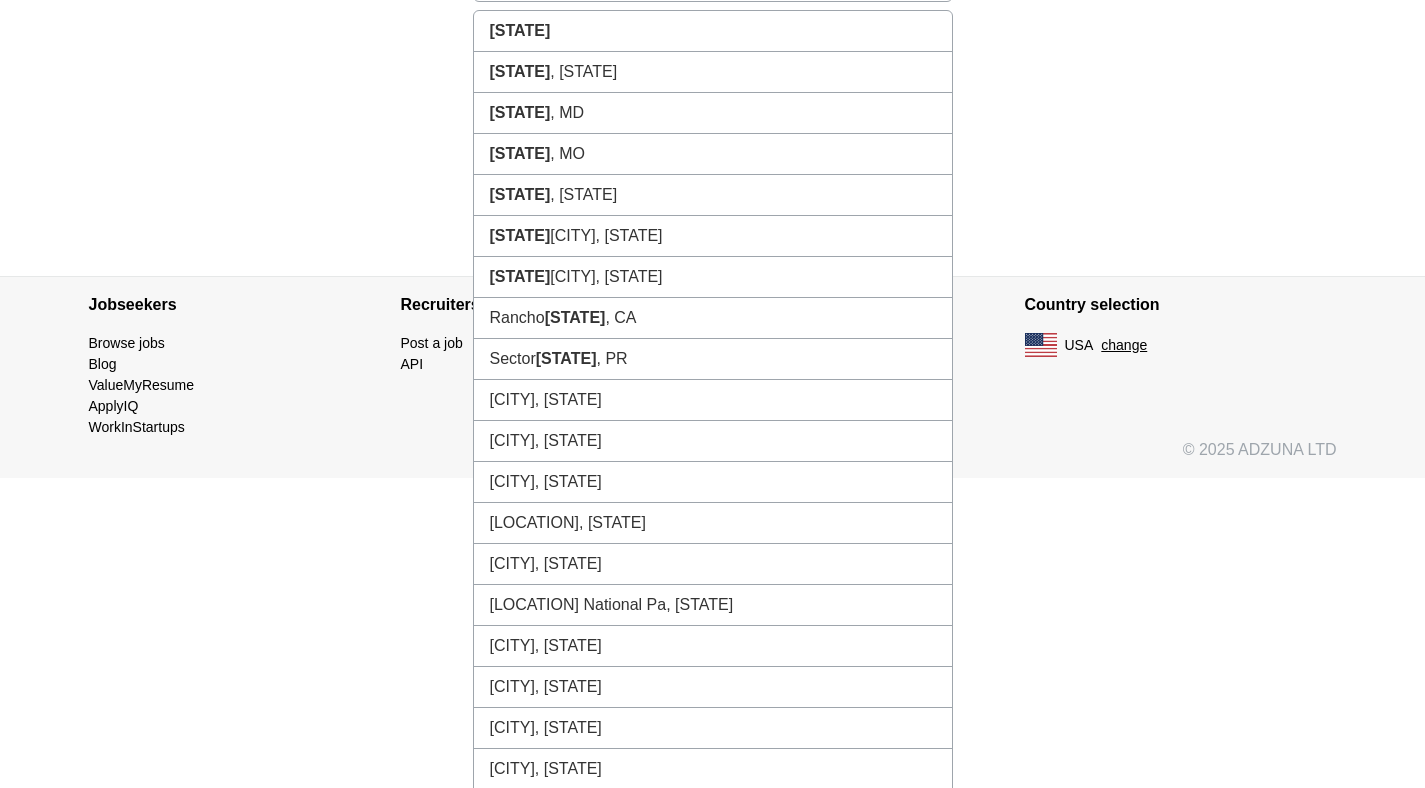 click at bounding box center (713, -19) 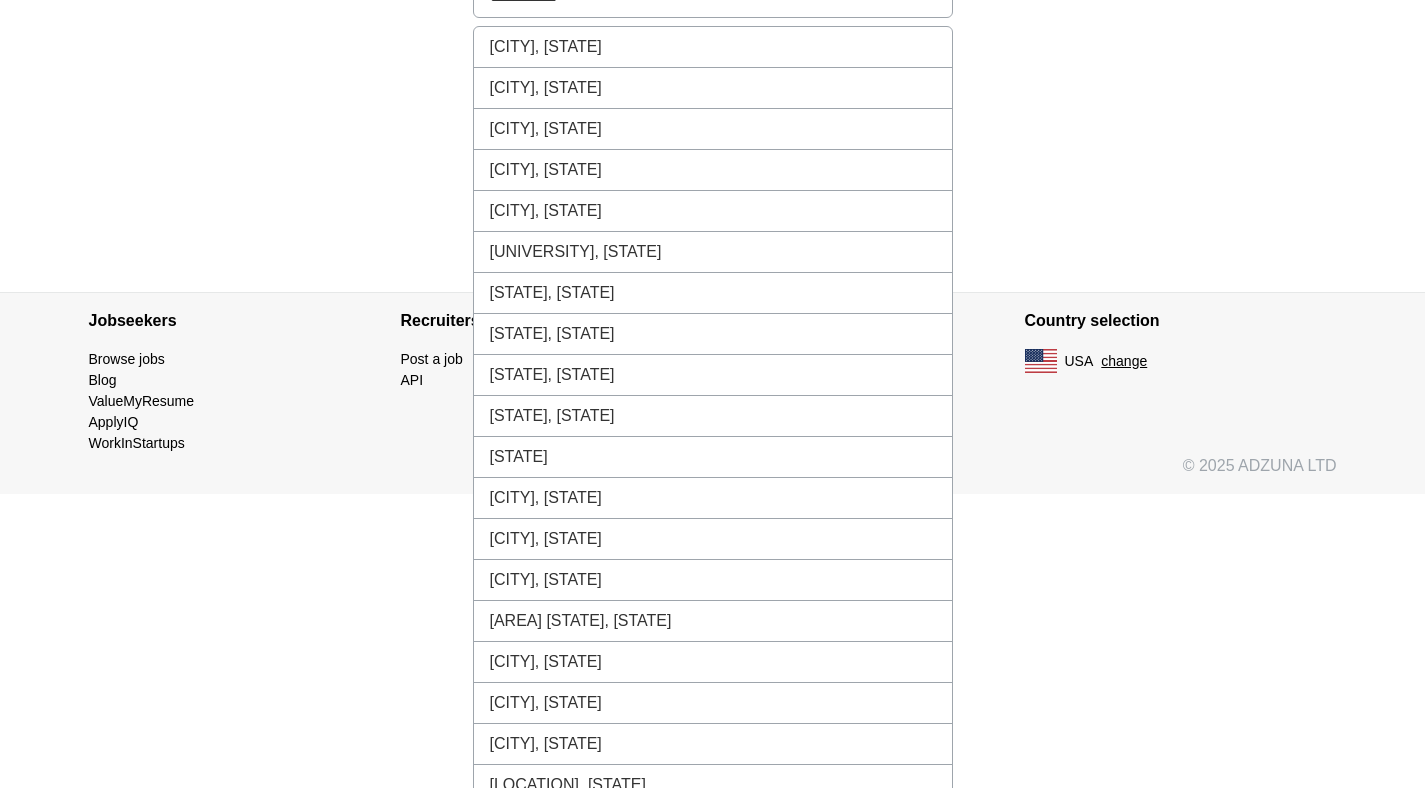 scroll, scrollTop: 1128, scrollLeft: 0, axis: vertical 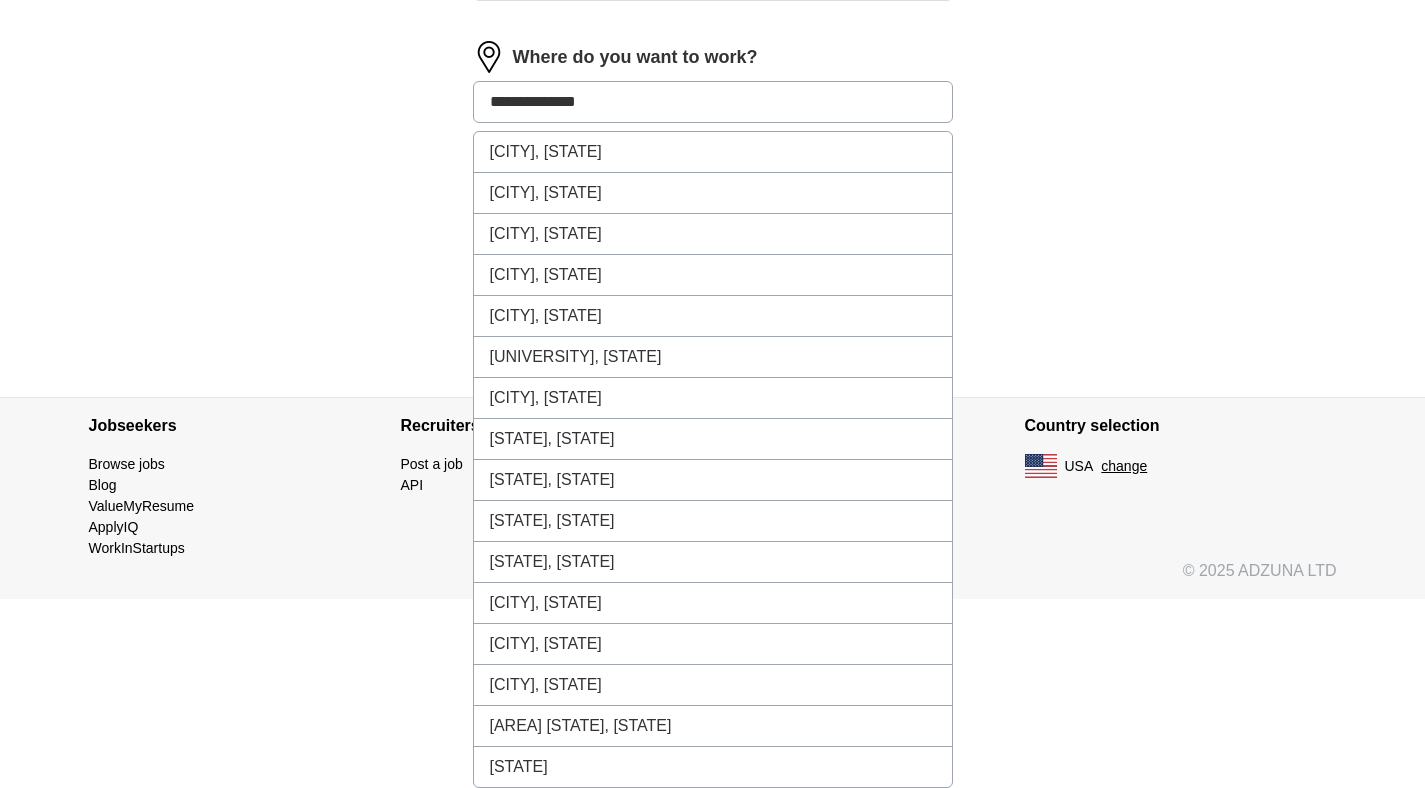 drag, startPoint x: 606, startPoint y: 274, endPoint x: 467, endPoint y: 270, distance: 139.05754 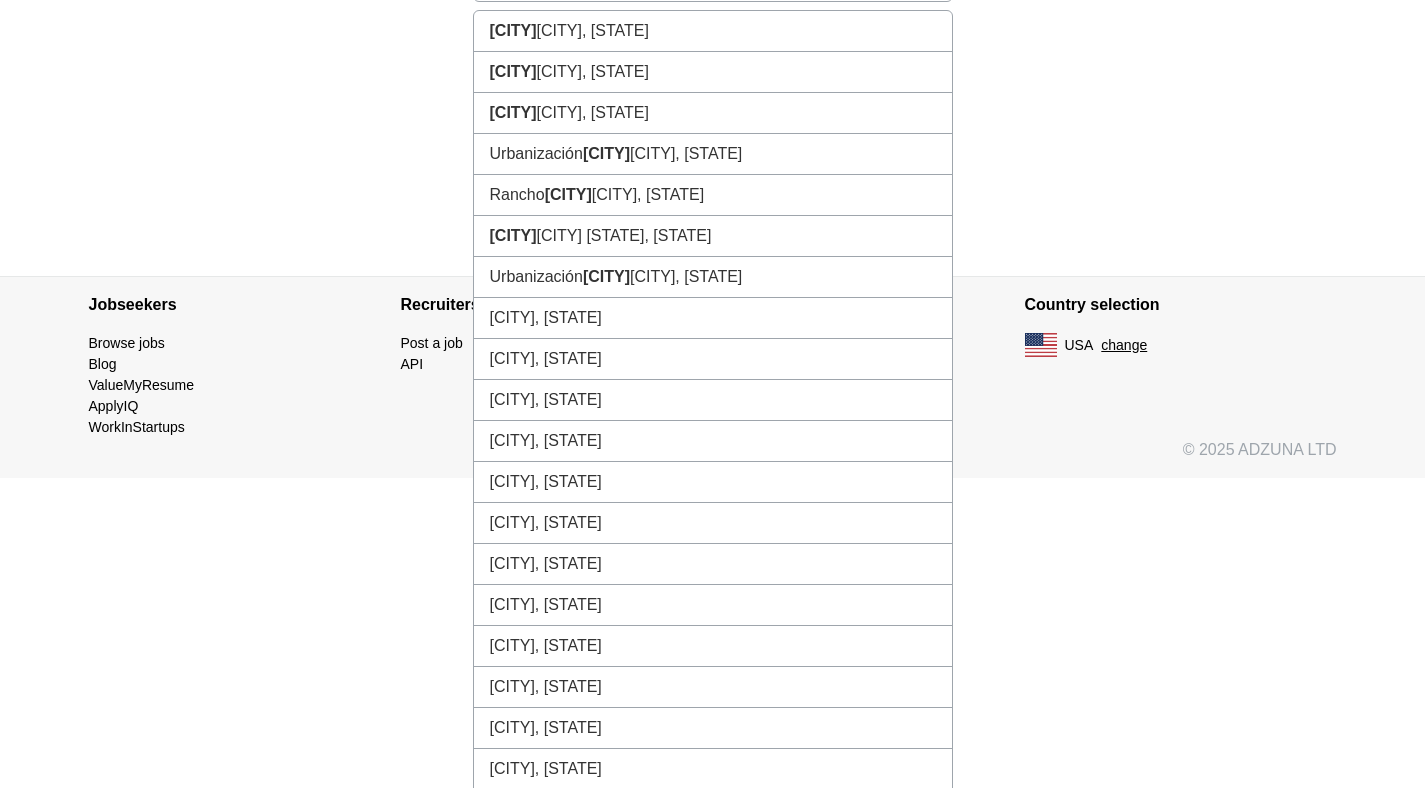type on "*********" 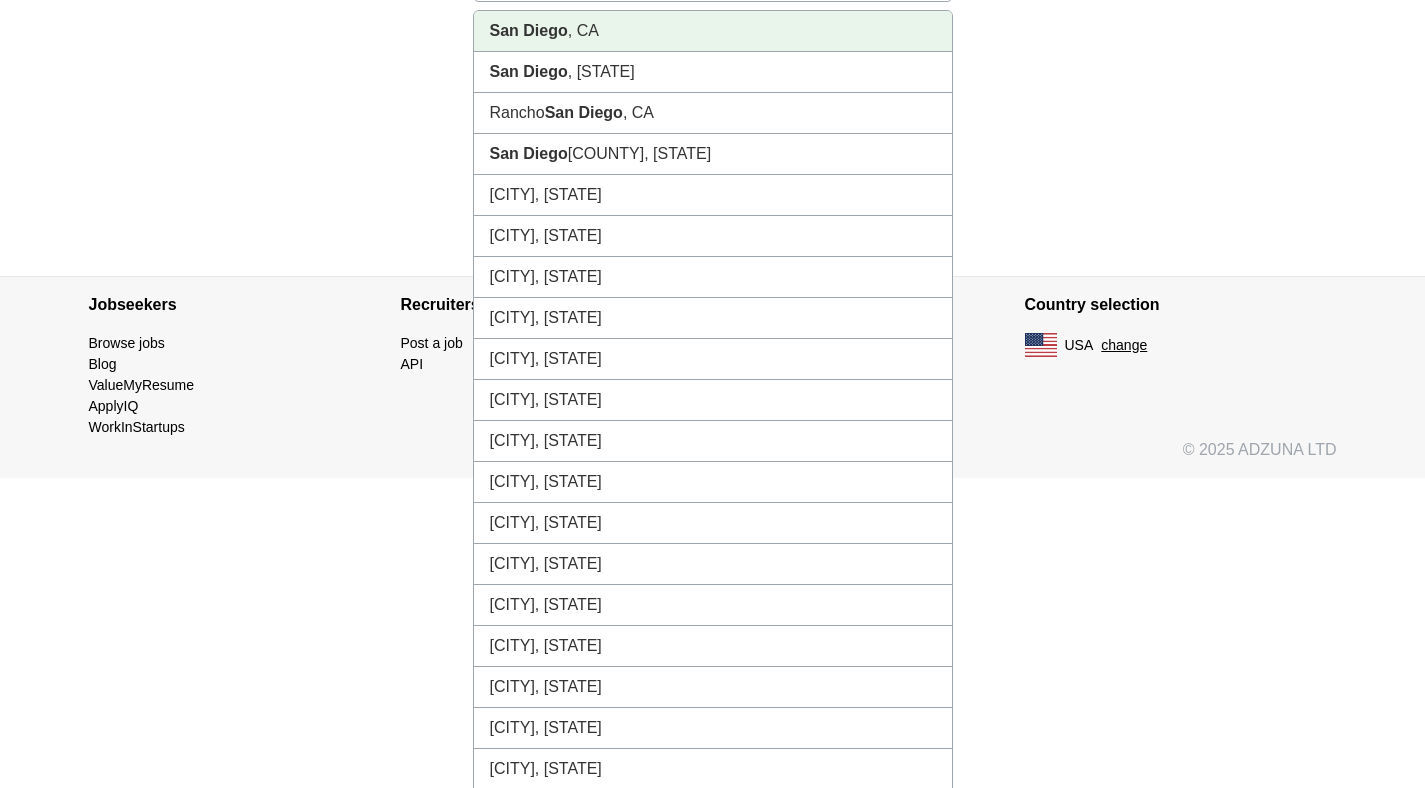 click on "San Diego" at bounding box center (529, 30) 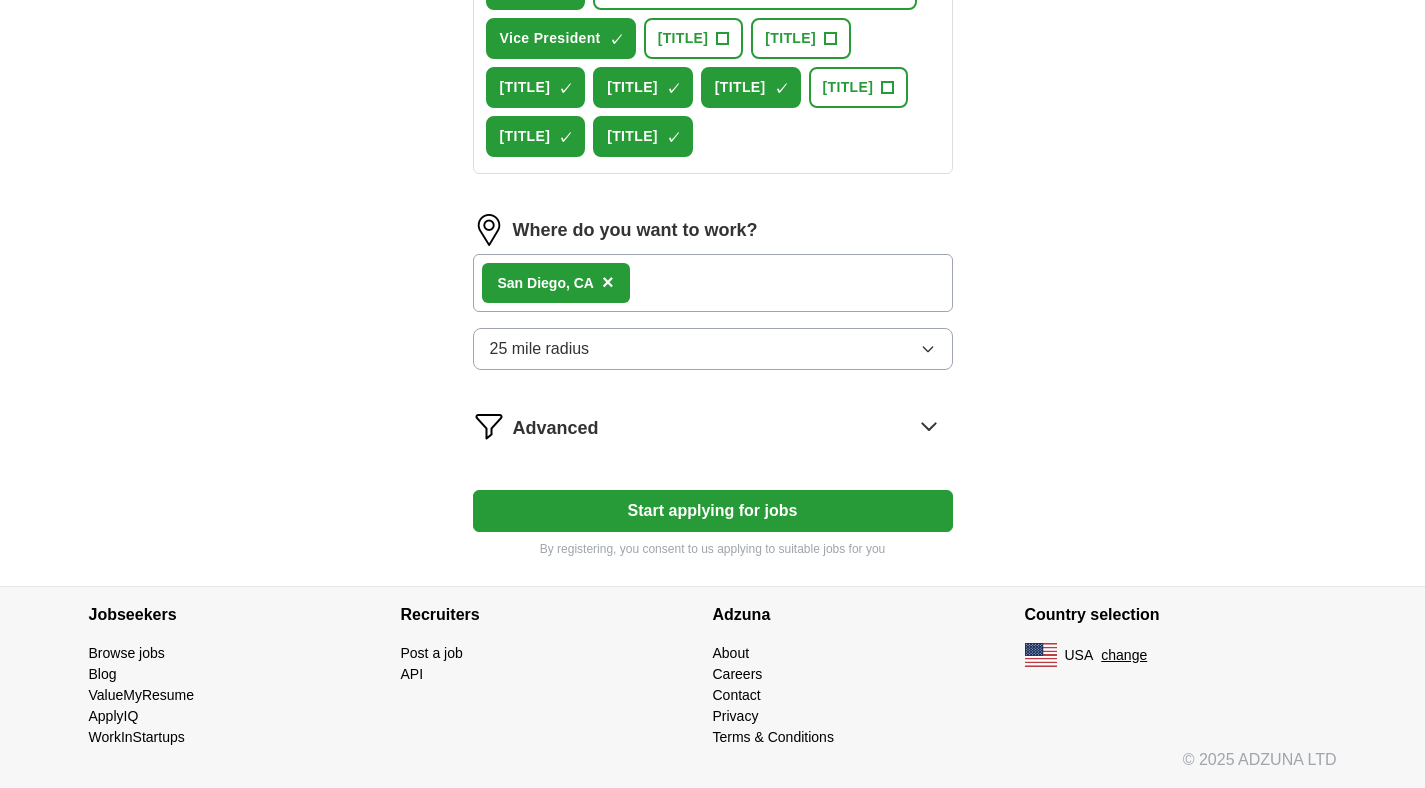 click on "[CITY], [STATE] ×" at bounding box center [713, 283] 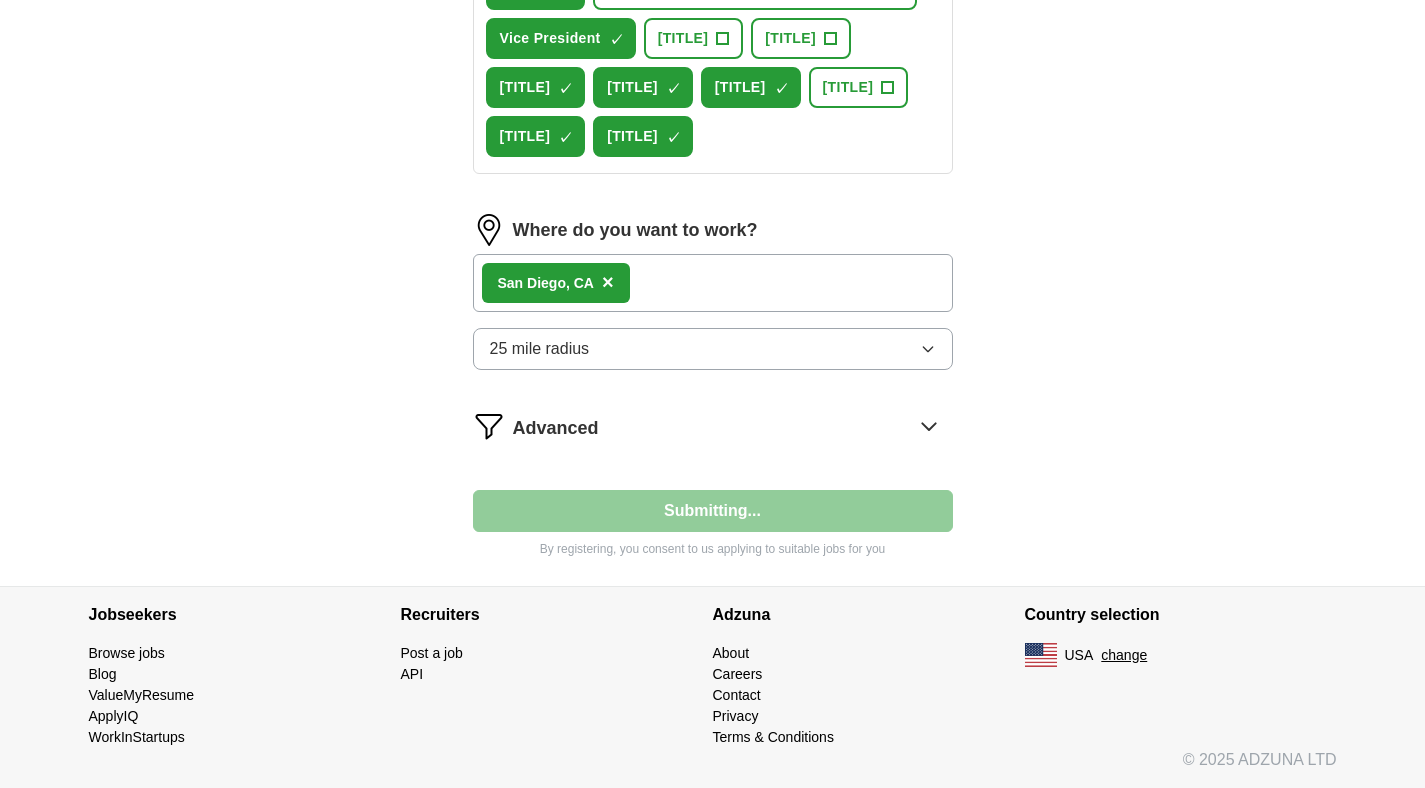 select on "**" 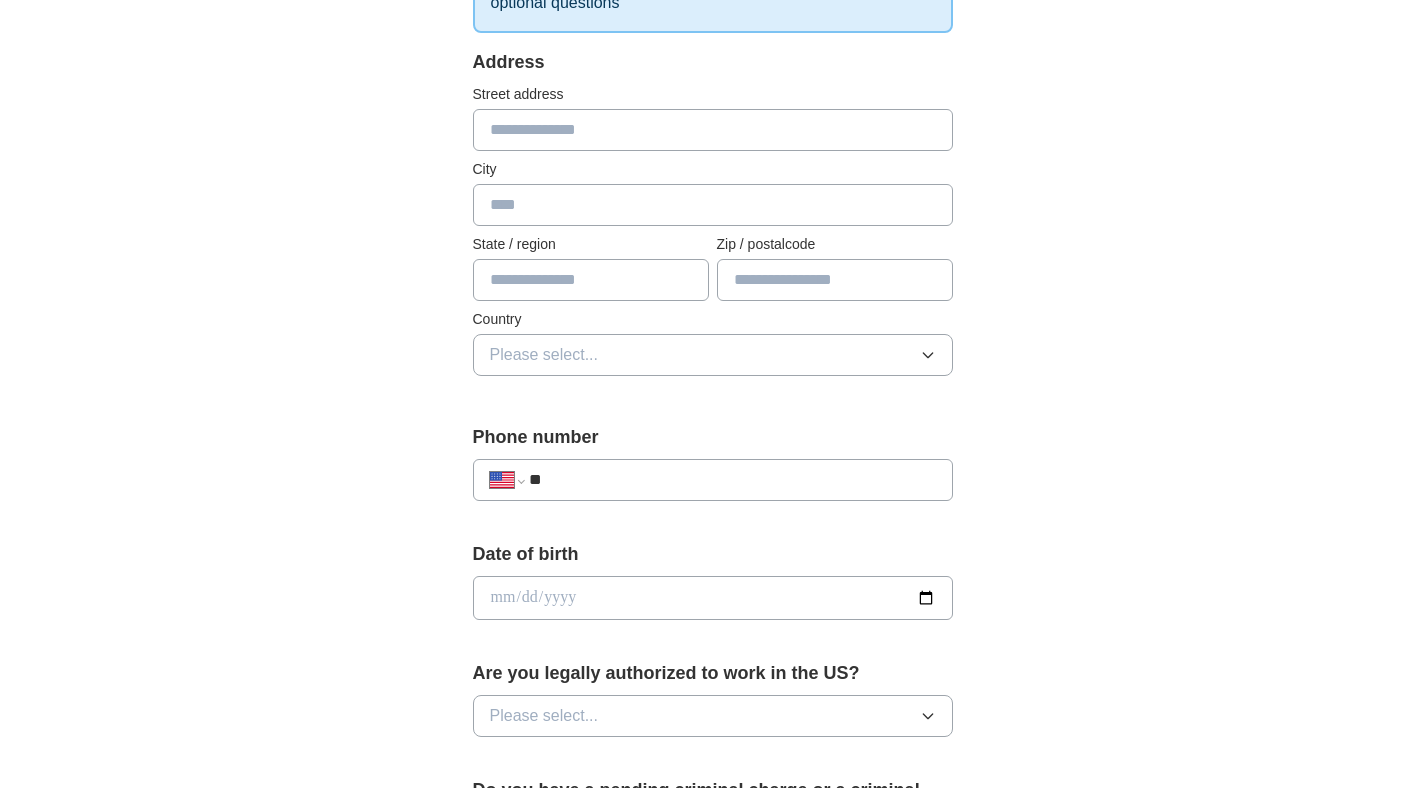 scroll, scrollTop: 338, scrollLeft: 0, axis: vertical 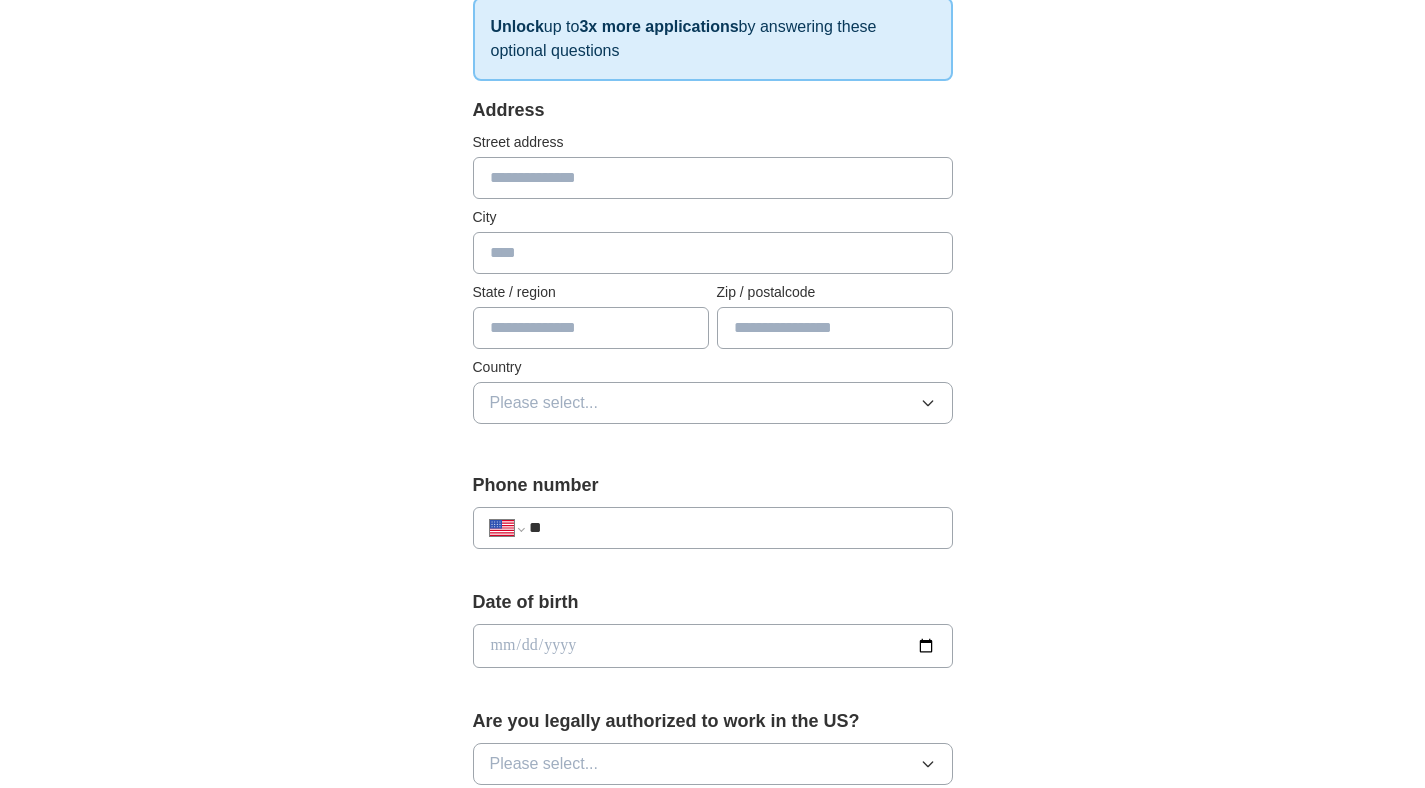 click at bounding box center [713, 178] 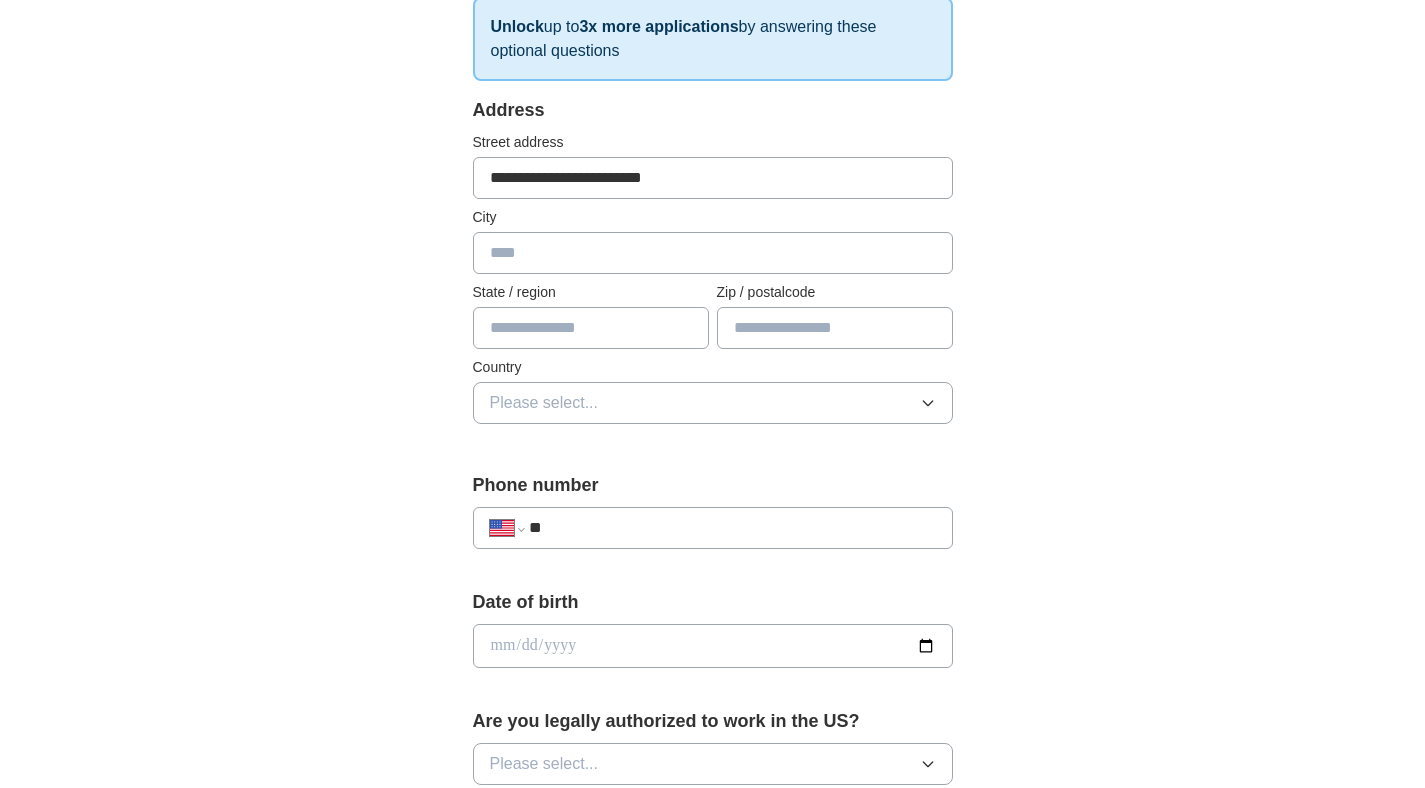 type on "**********" 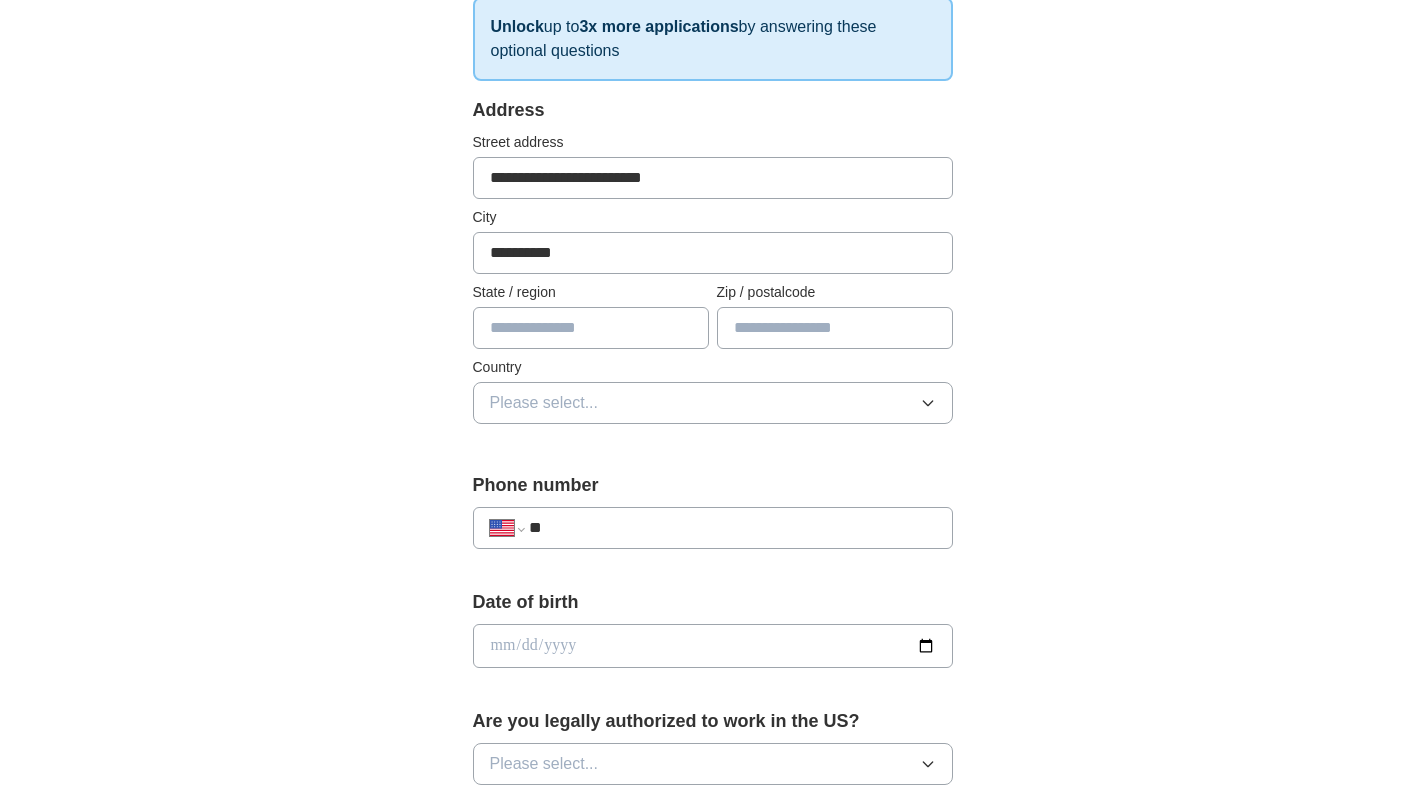 type on "**" 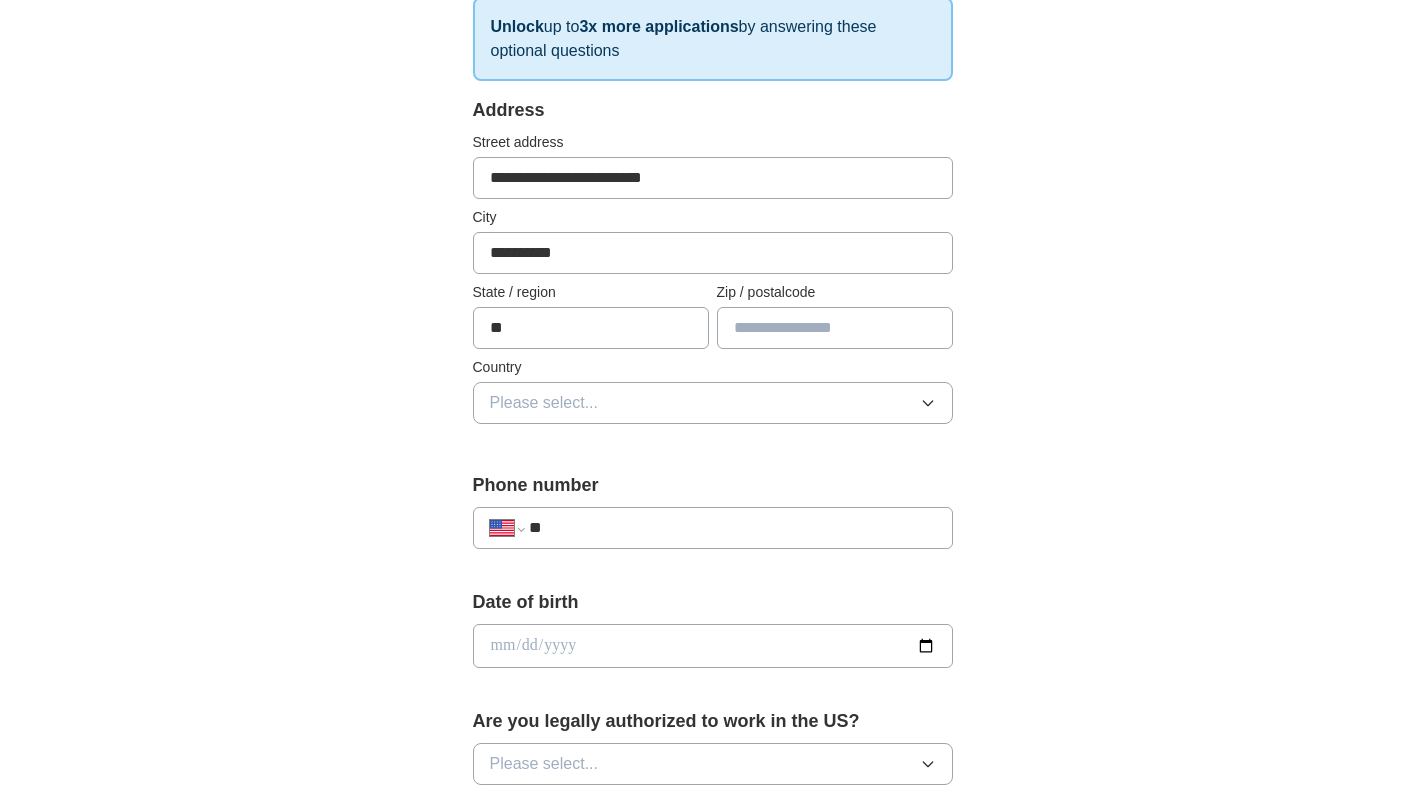 type on "*****" 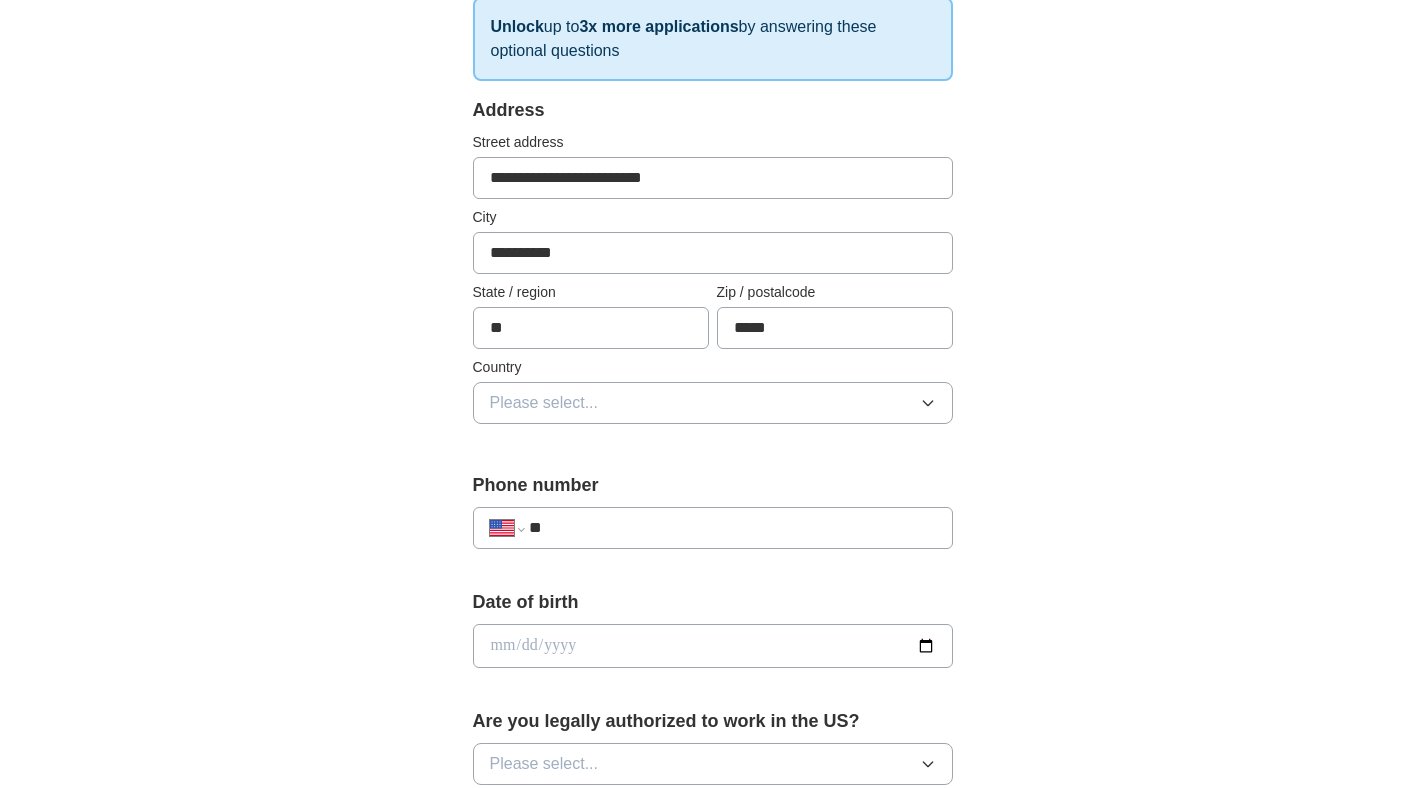 drag, startPoint x: 704, startPoint y: 177, endPoint x: 632, endPoint y: 179, distance: 72.02777 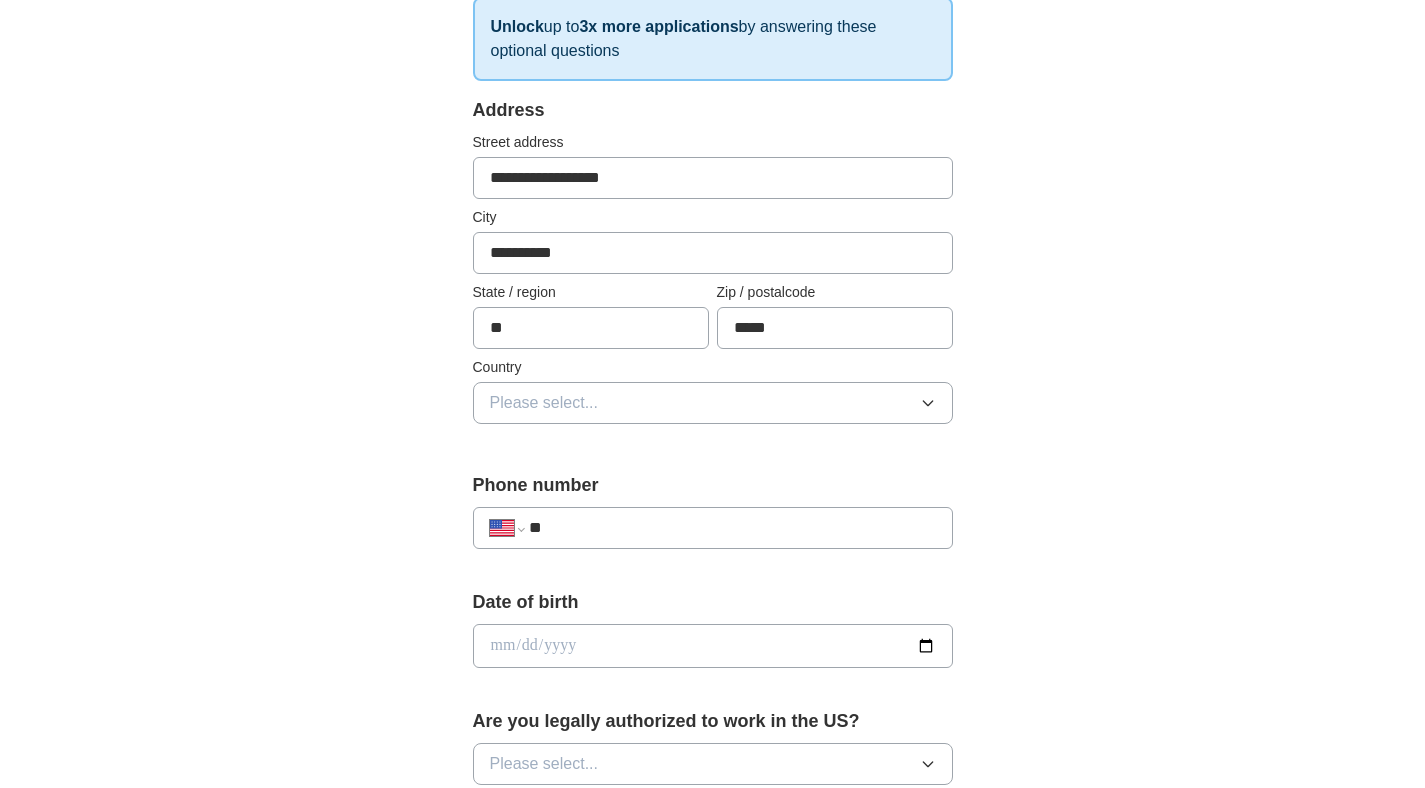 type on "**********" 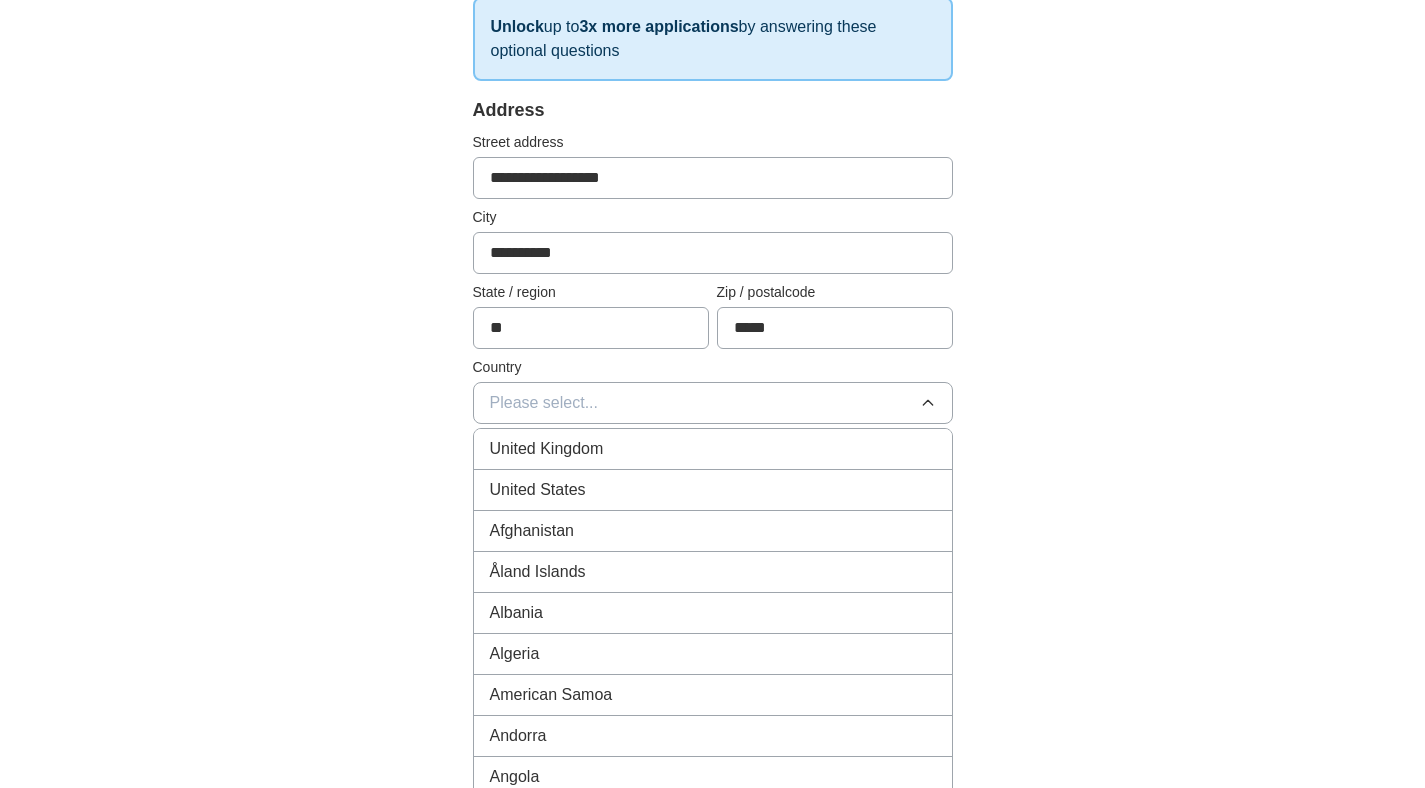 click on "United States" at bounding box center (713, 490) 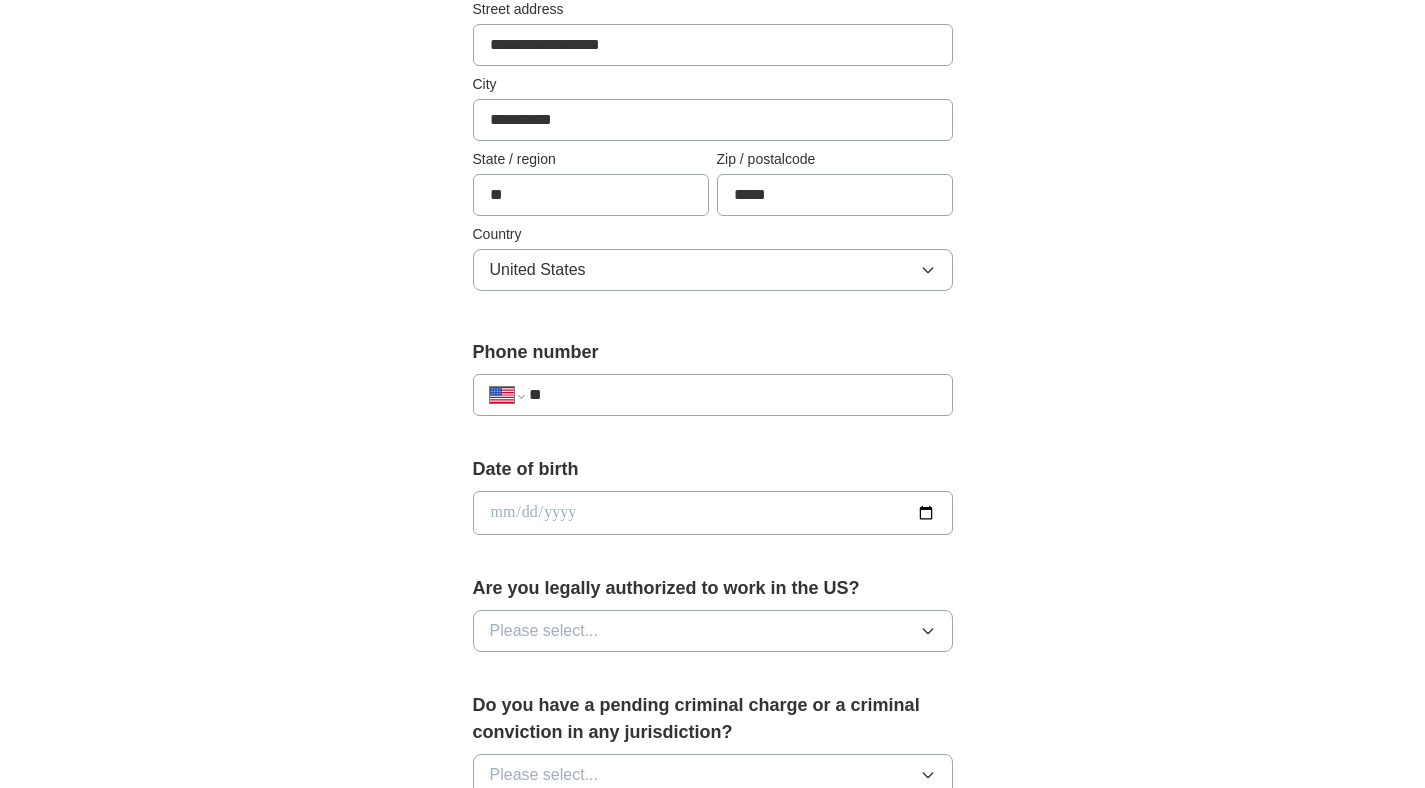 scroll, scrollTop: 482, scrollLeft: 0, axis: vertical 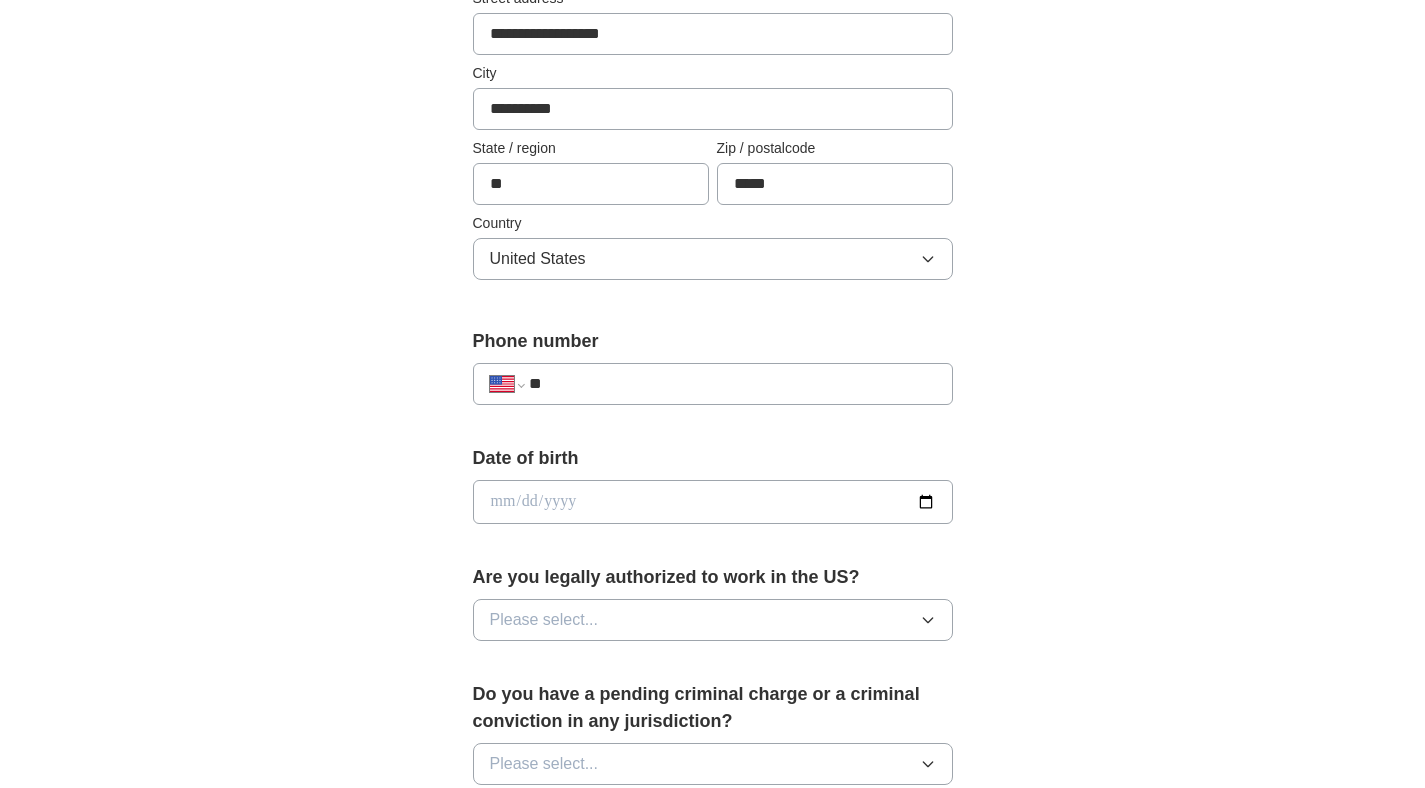 click on "**" at bounding box center (732, 384) 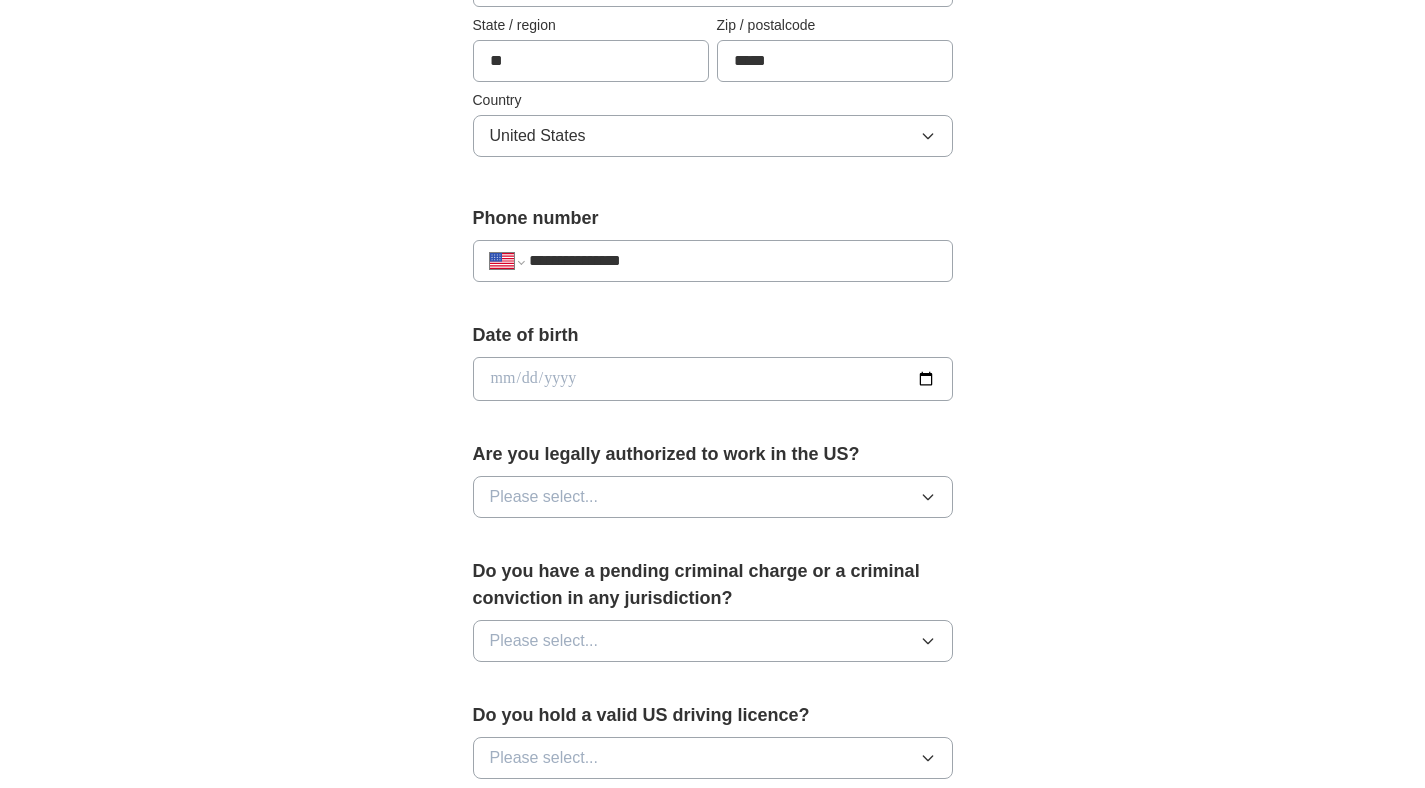 scroll, scrollTop: 617, scrollLeft: 0, axis: vertical 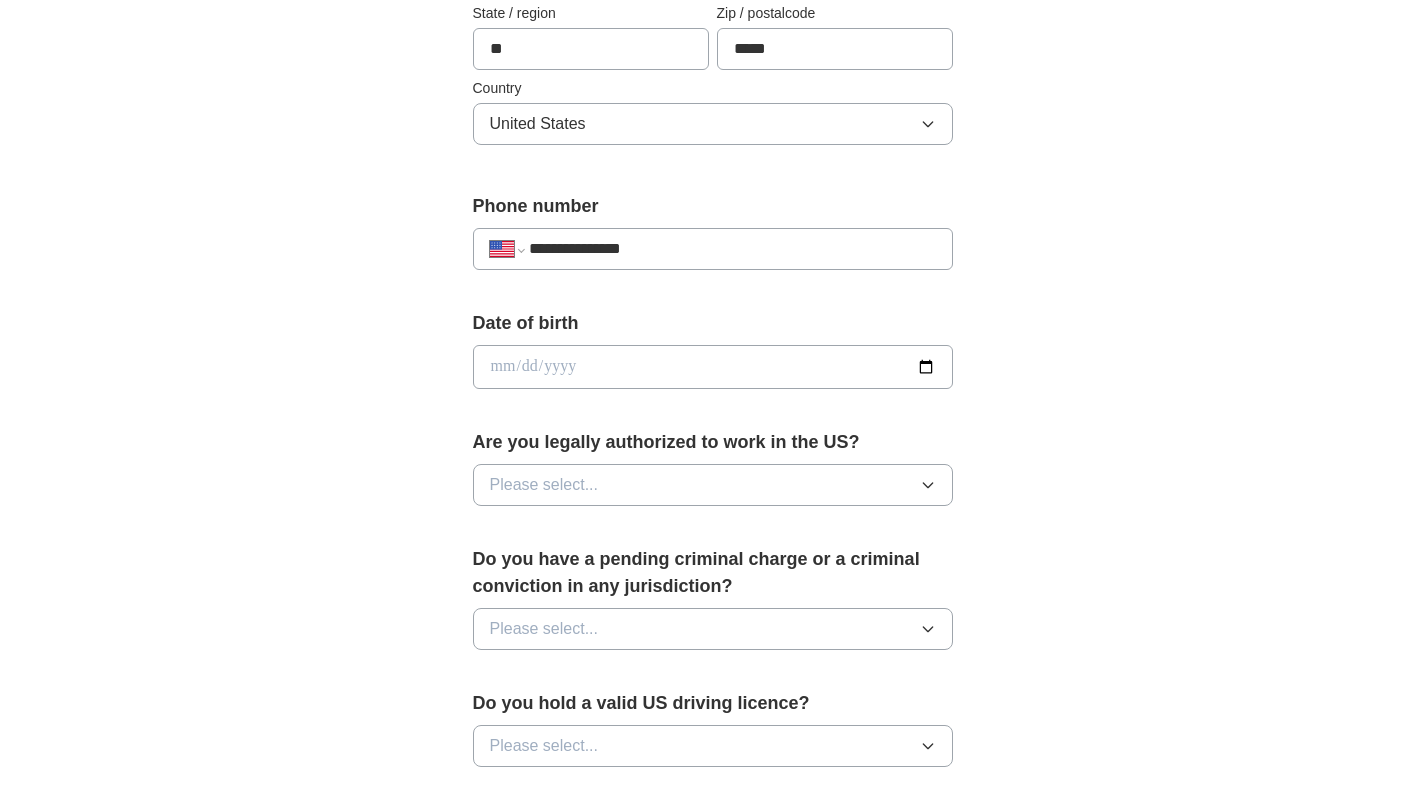 type on "**********" 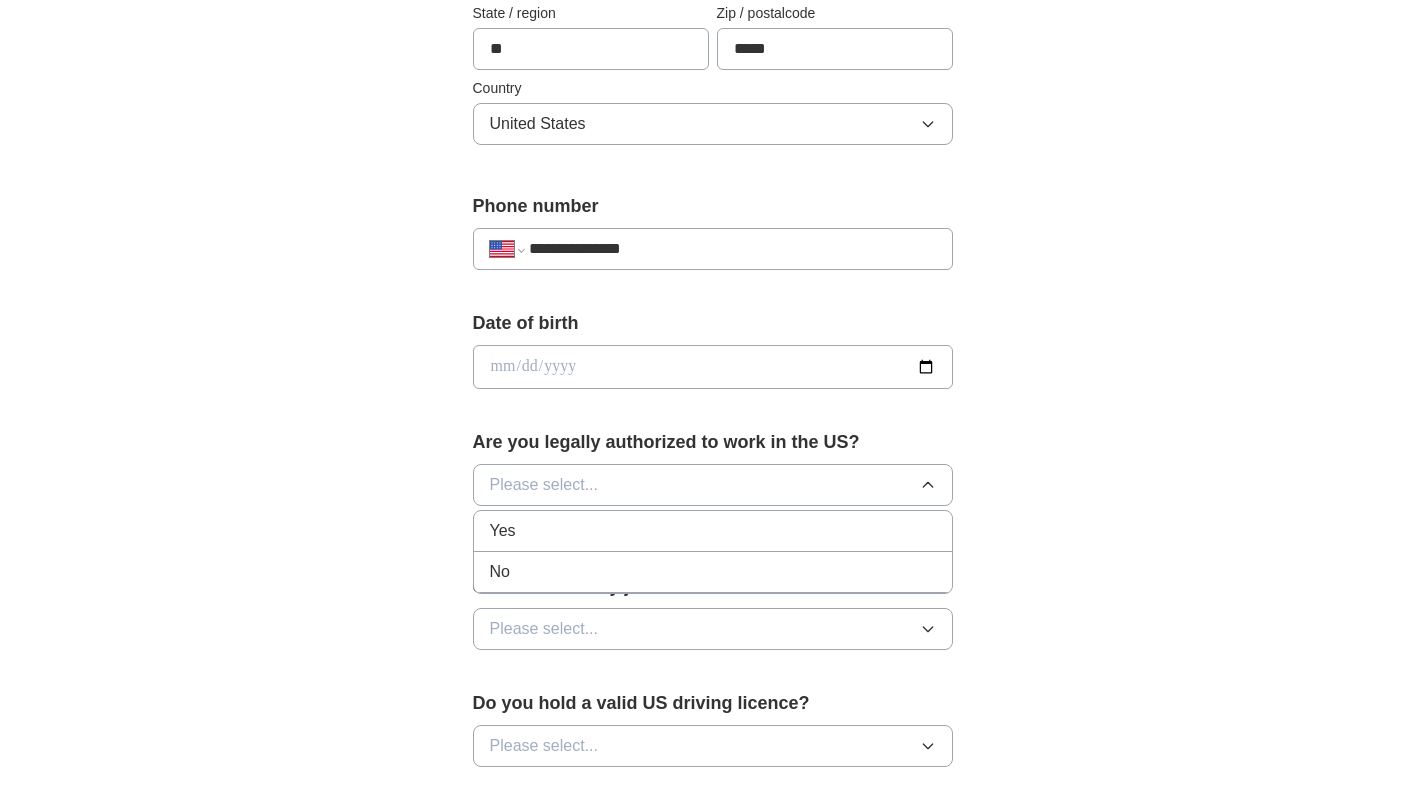 click on "Yes" at bounding box center [713, 531] 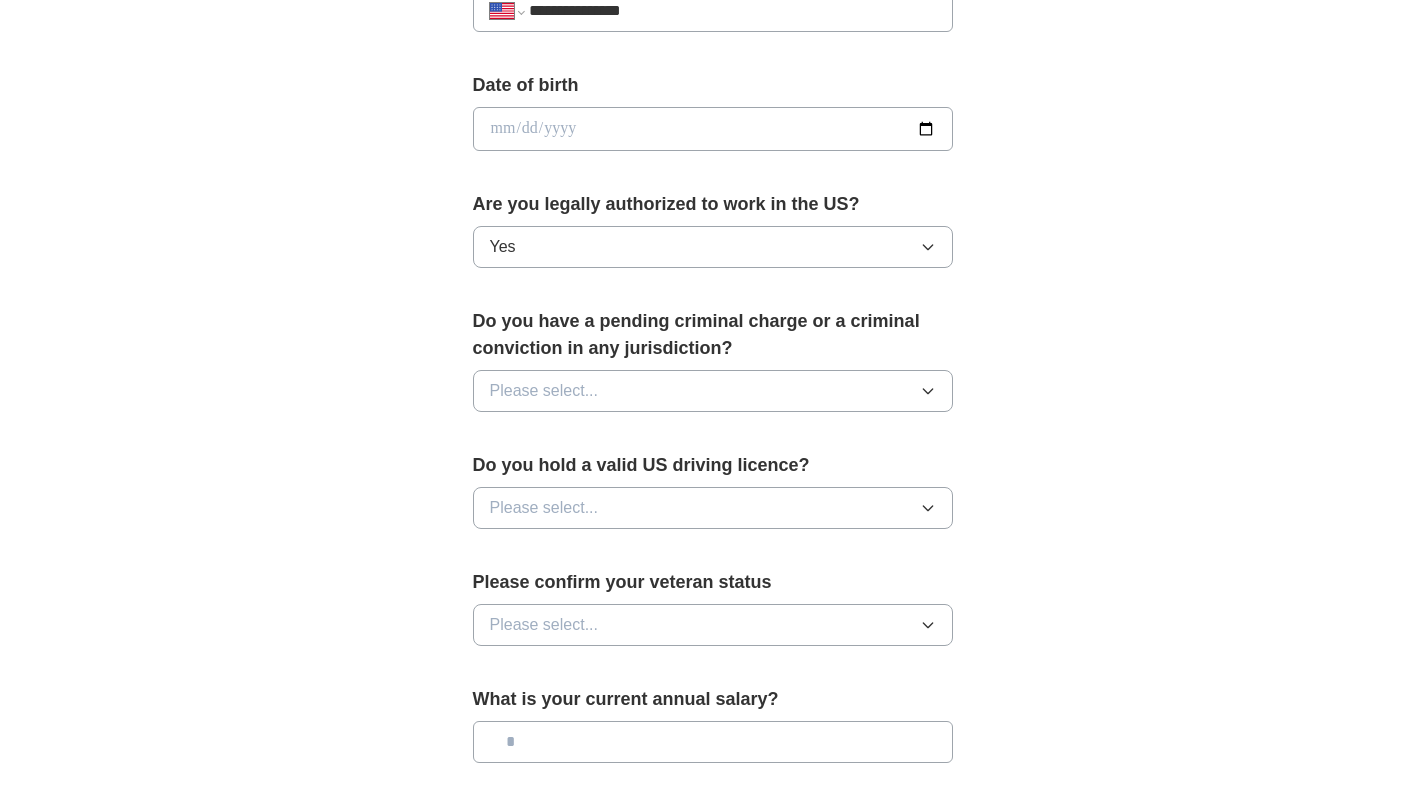 scroll, scrollTop: 859, scrollLeft: 0, axis: vertical 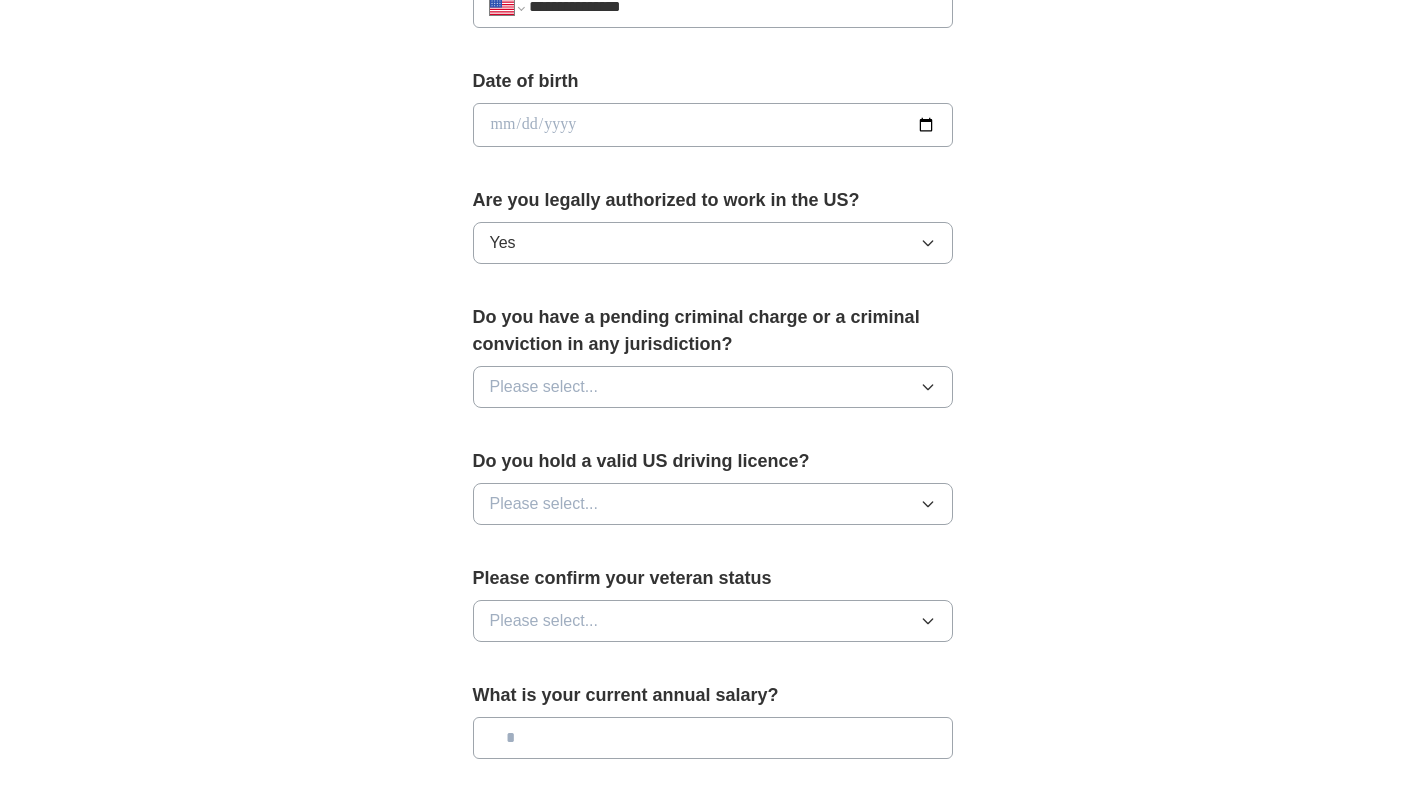 click 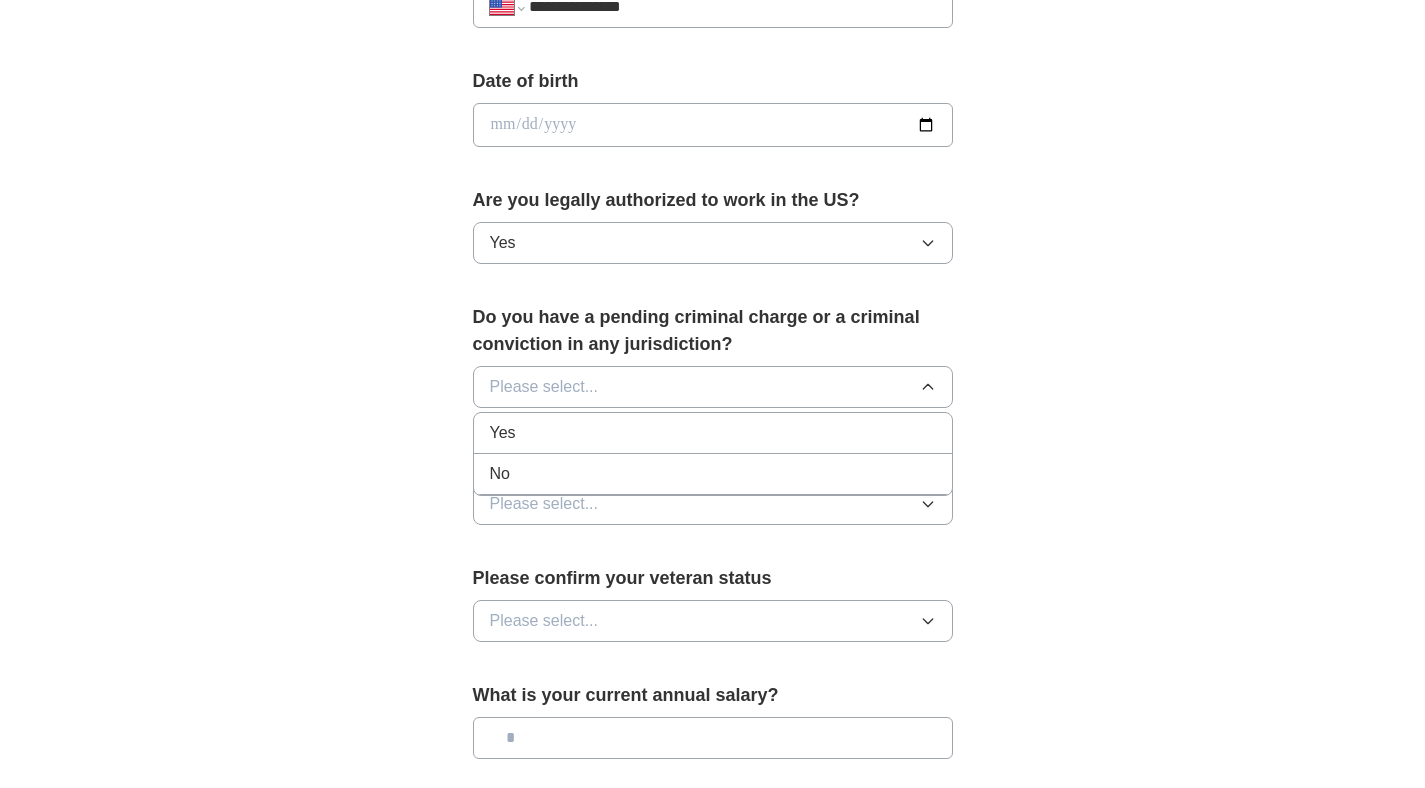 click on "No" at bounding box center (713, 474) 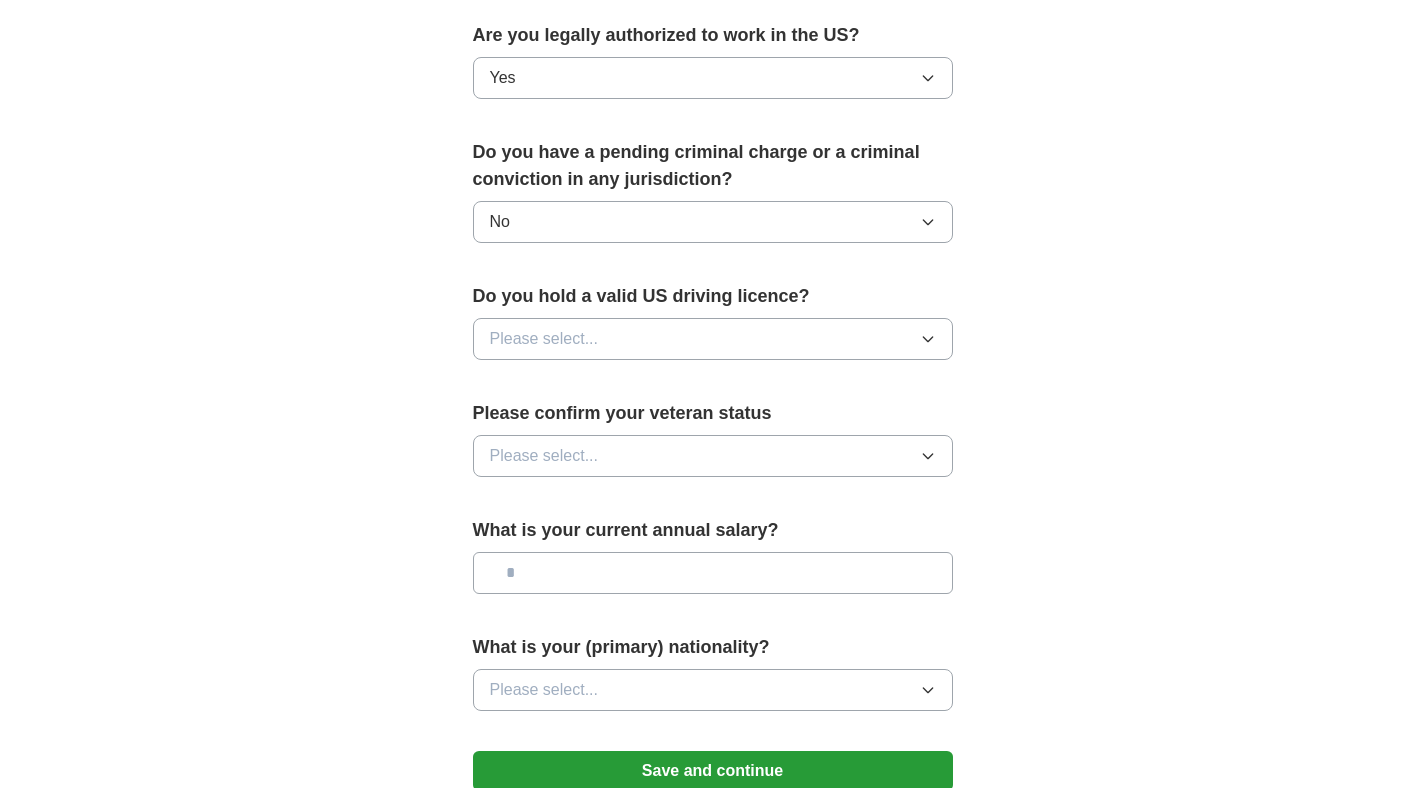 scroll, scrollTop: 1039, scrollLeft: 0, axis: vertical 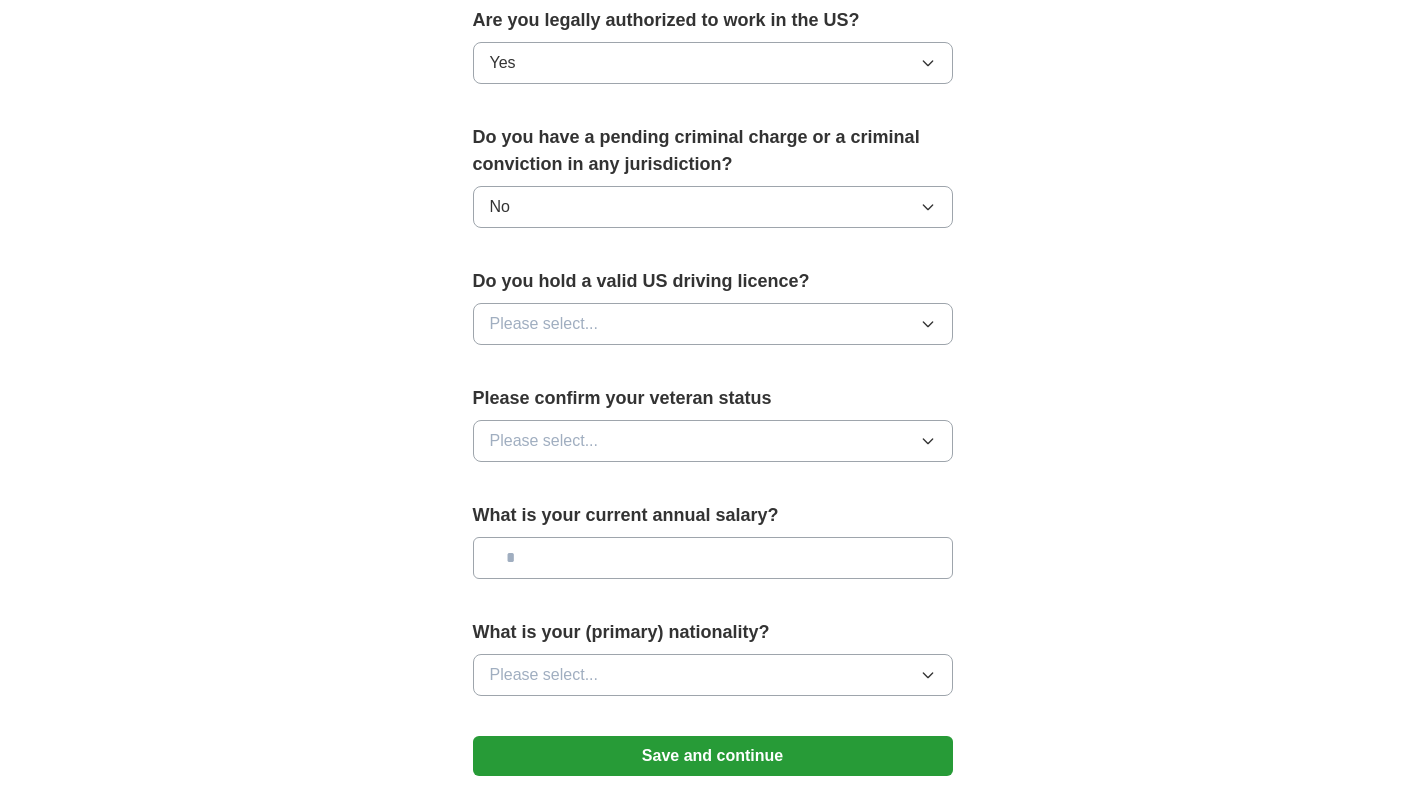 click 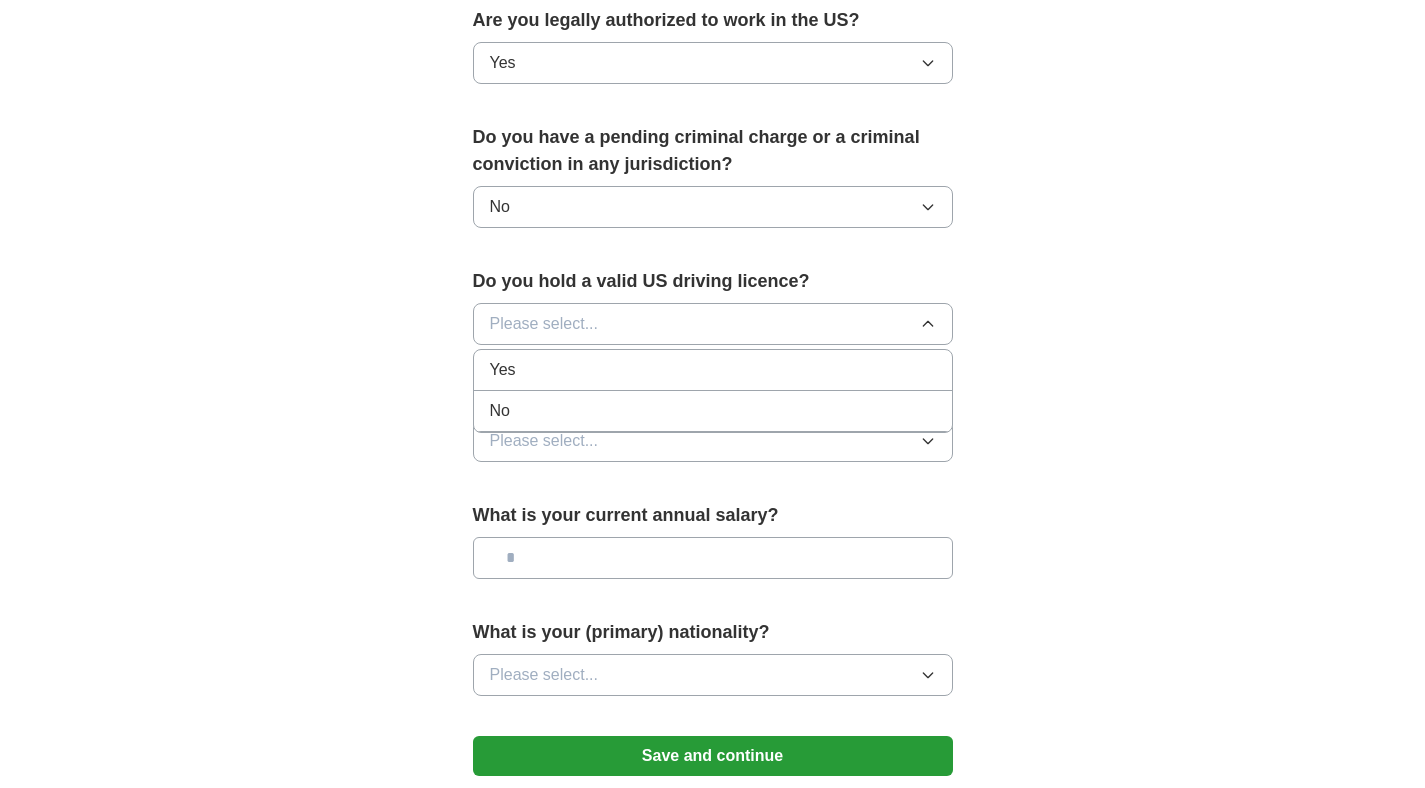 click on "Yes" at bounding box center (713, 370) 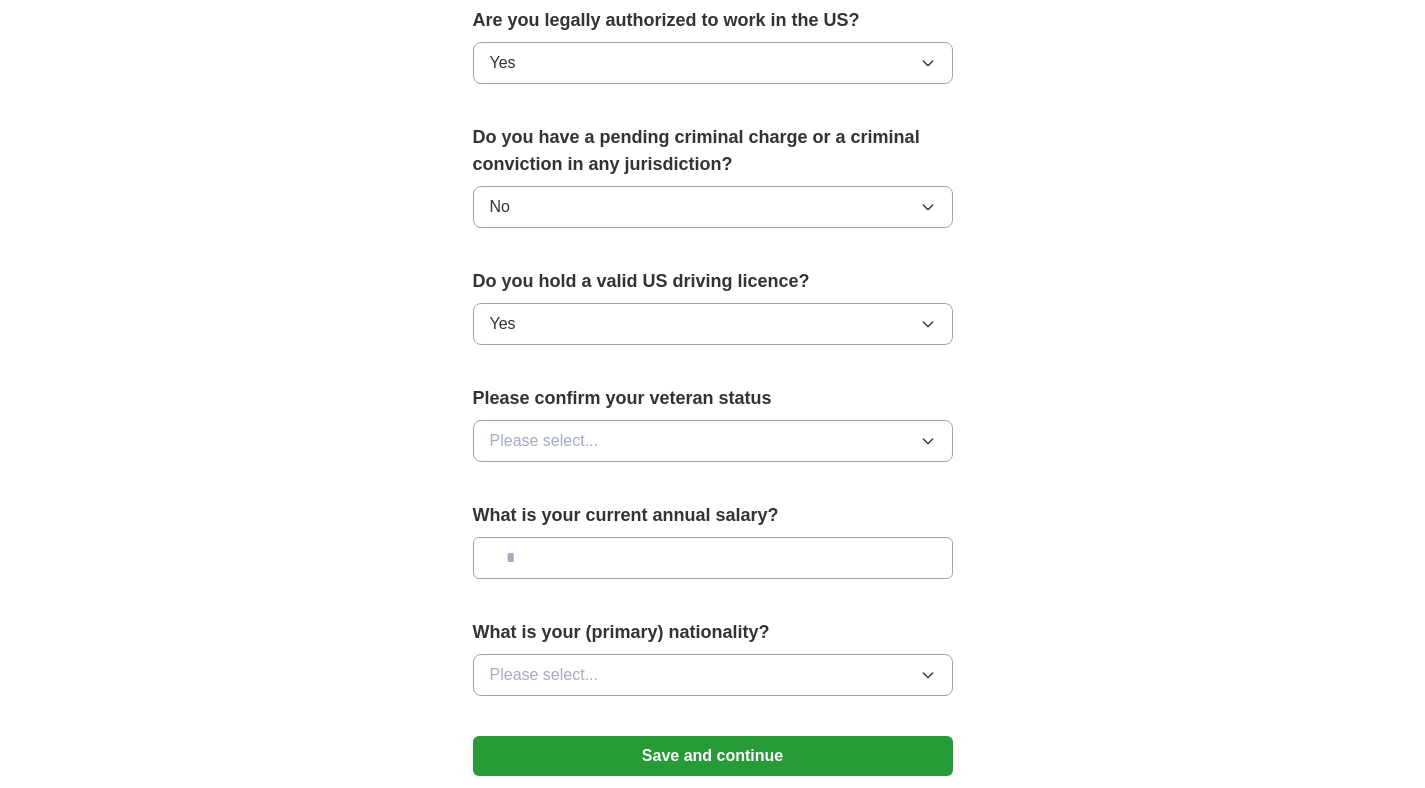 click 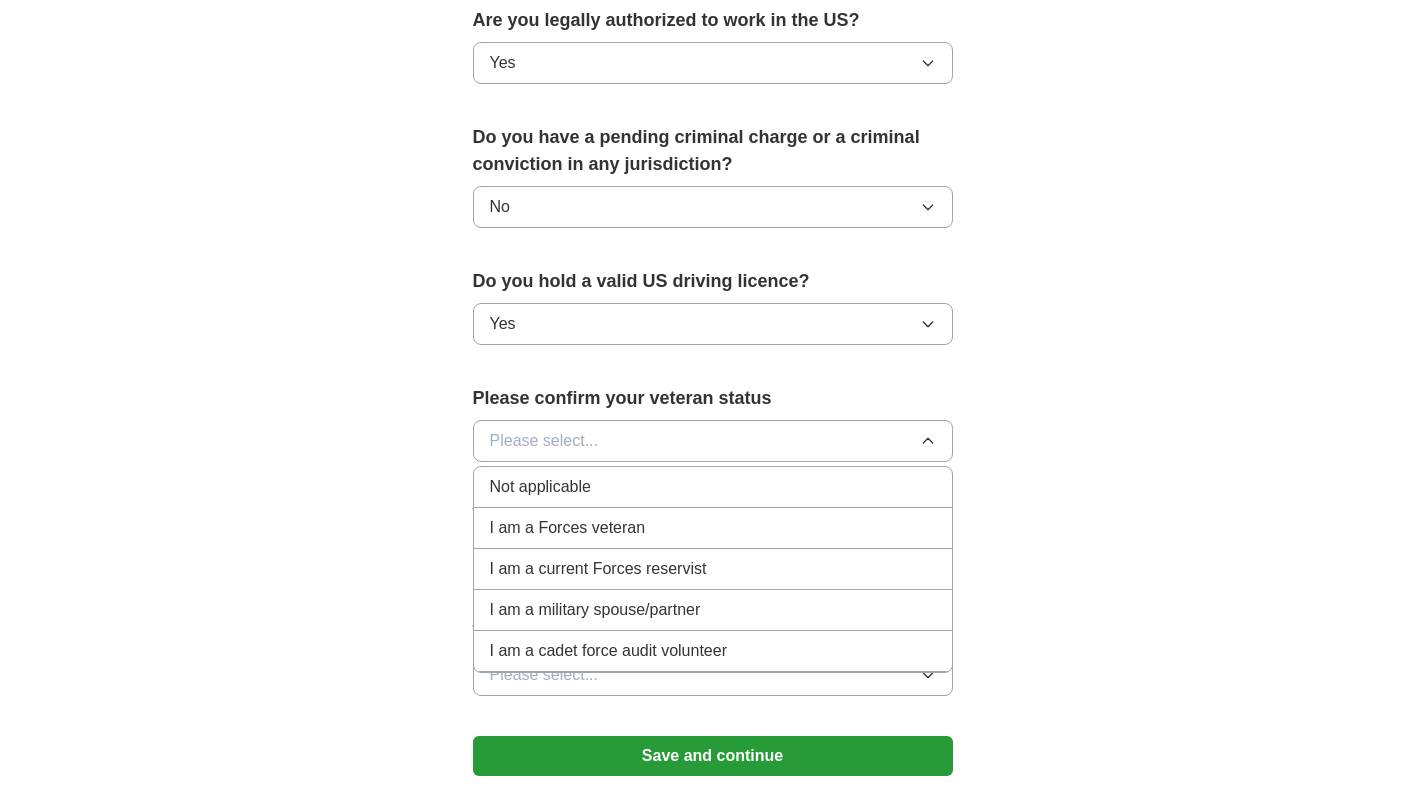 click on "Not applicable" at bounding box center [713, 487] 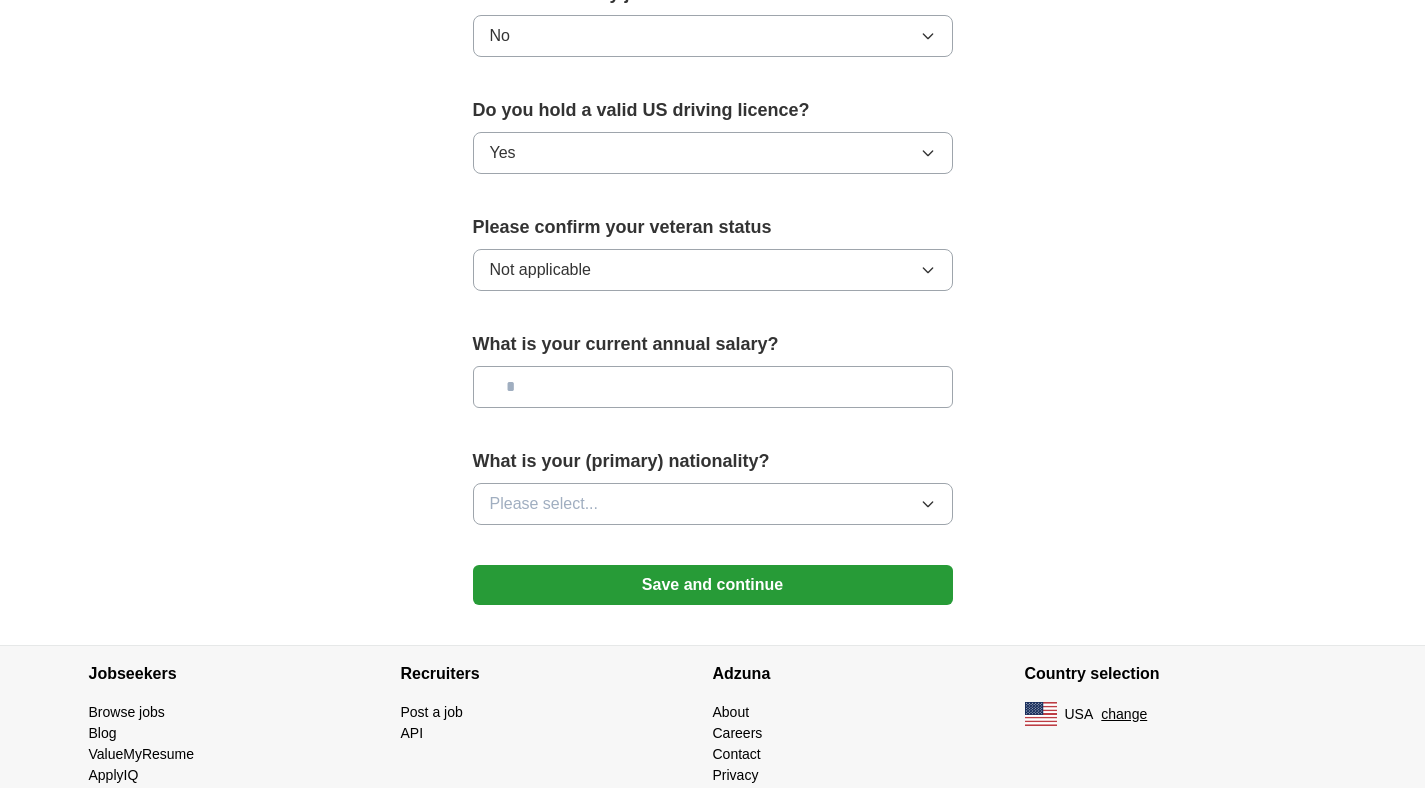 scroll, scrollTop: 1266, scrollLeft: 0, axis: vertical 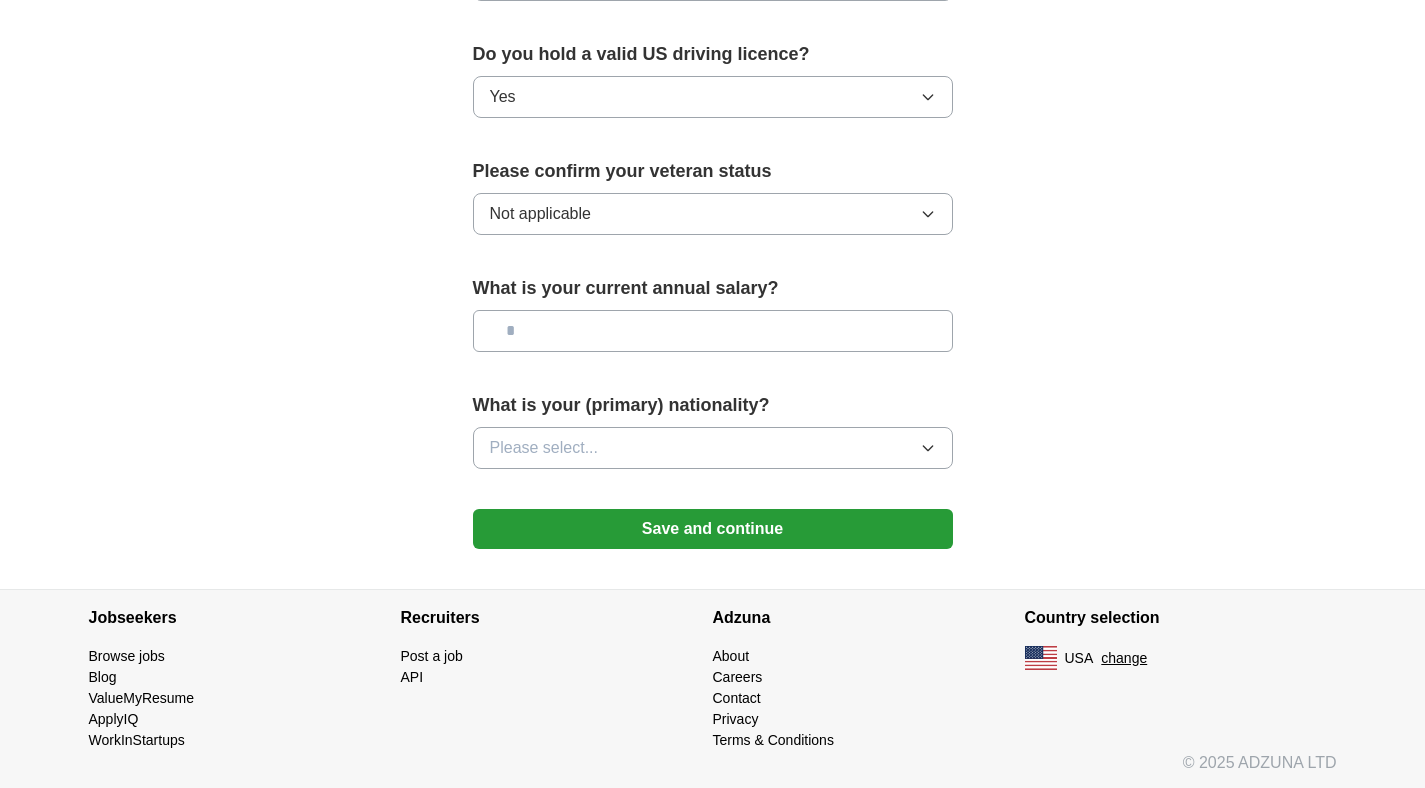 click at bounding box center [713, 331] 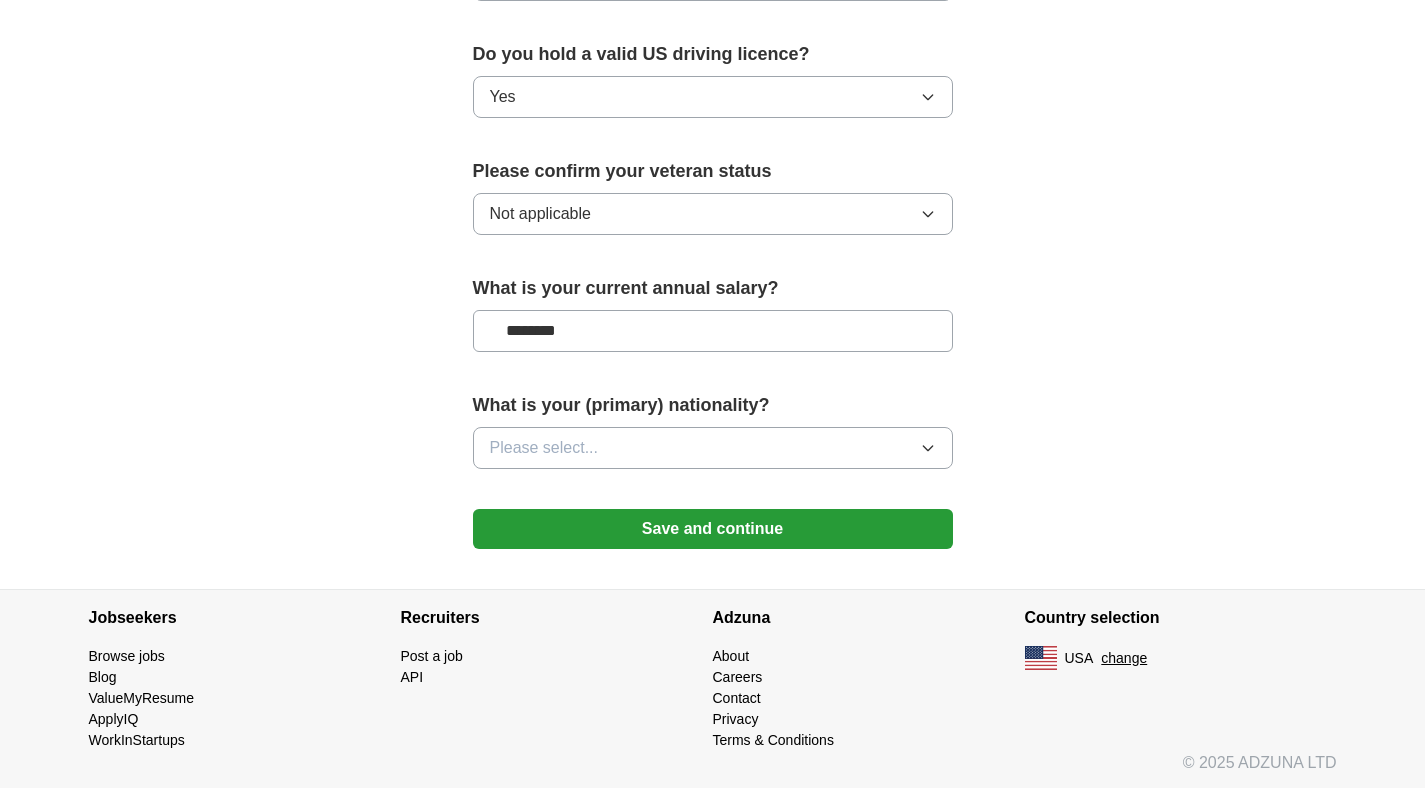 type on "********" 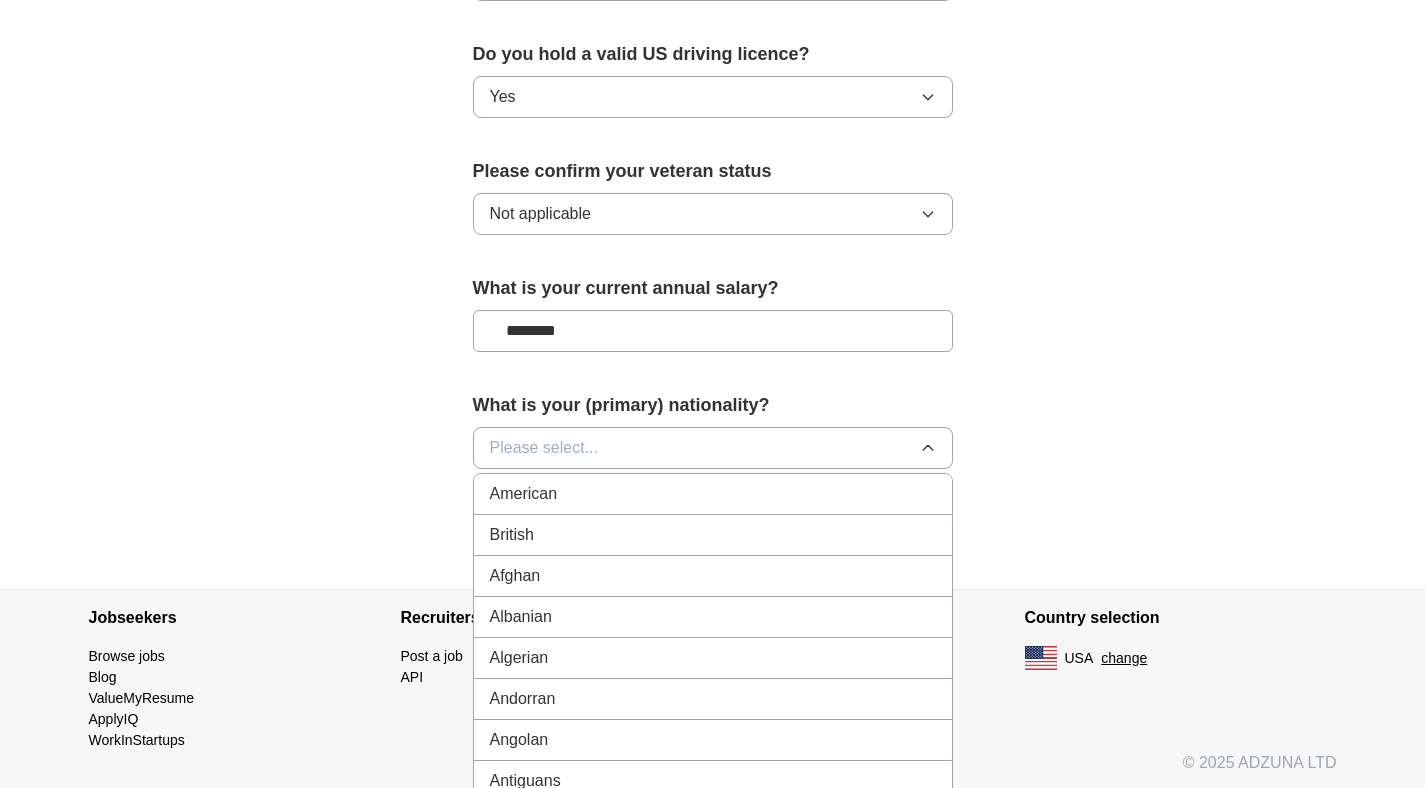 click on "American" at bounding box center (713, 494) 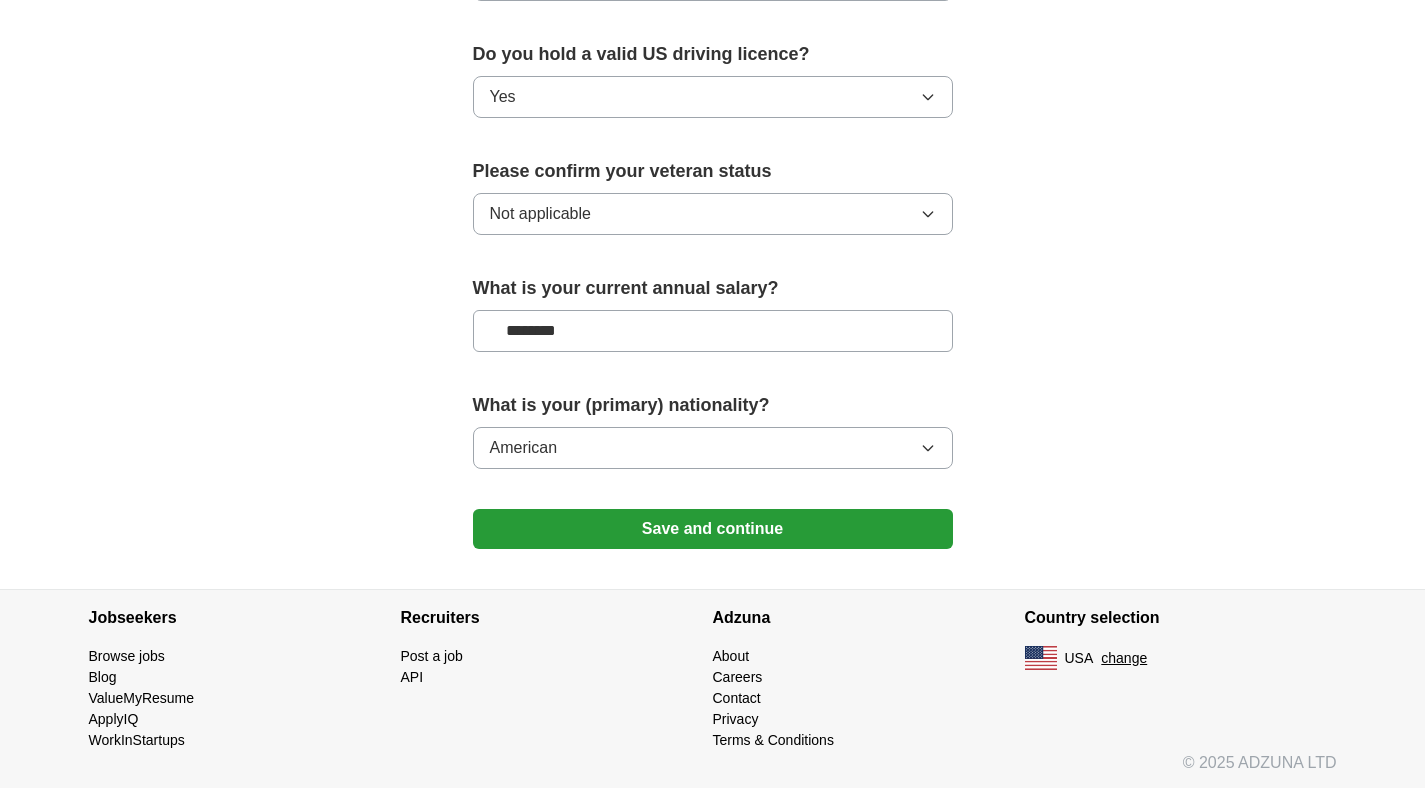 scroll, scrollTop: 1269, scrollLeft: 0, axis: vertical 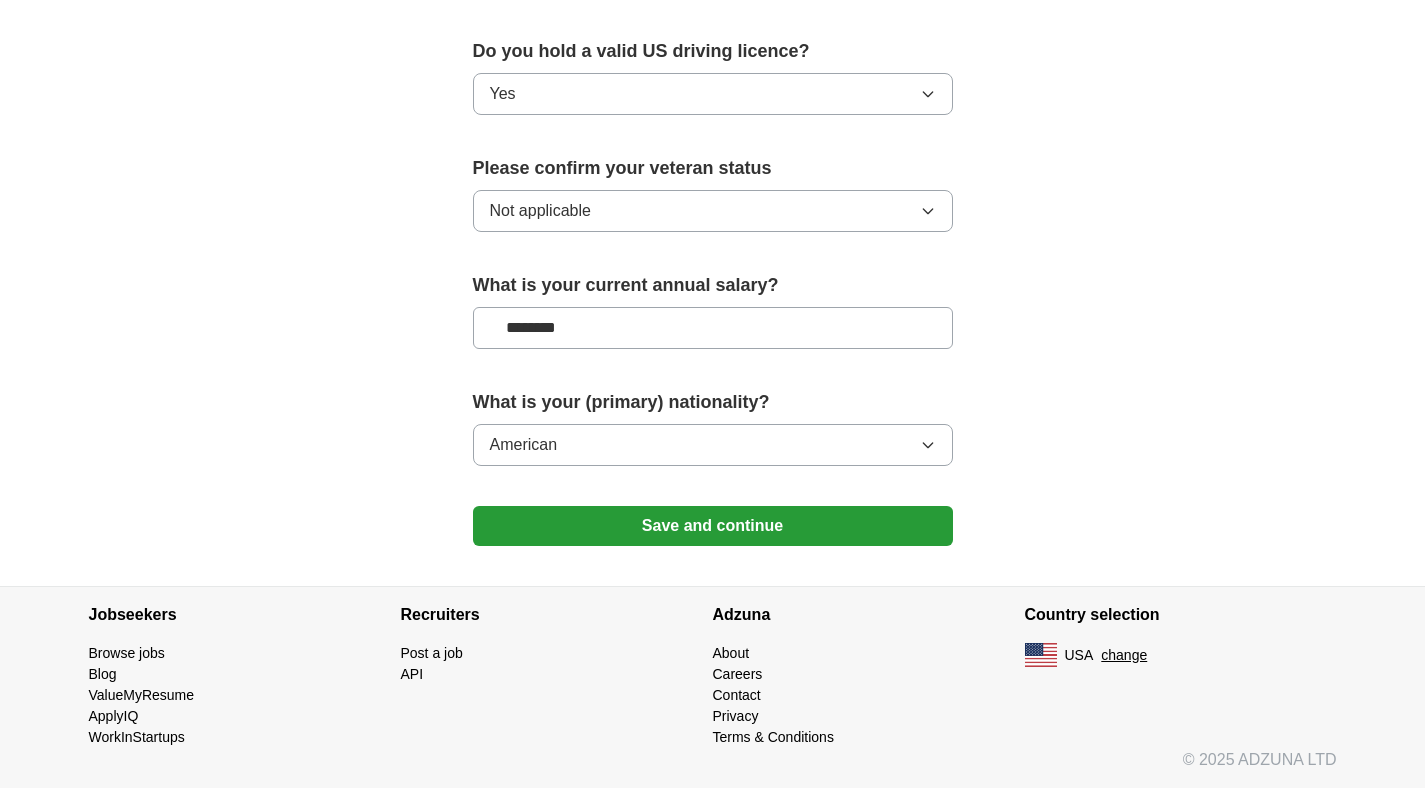 click on "Save and continue" at bounding box center [713, 526] 